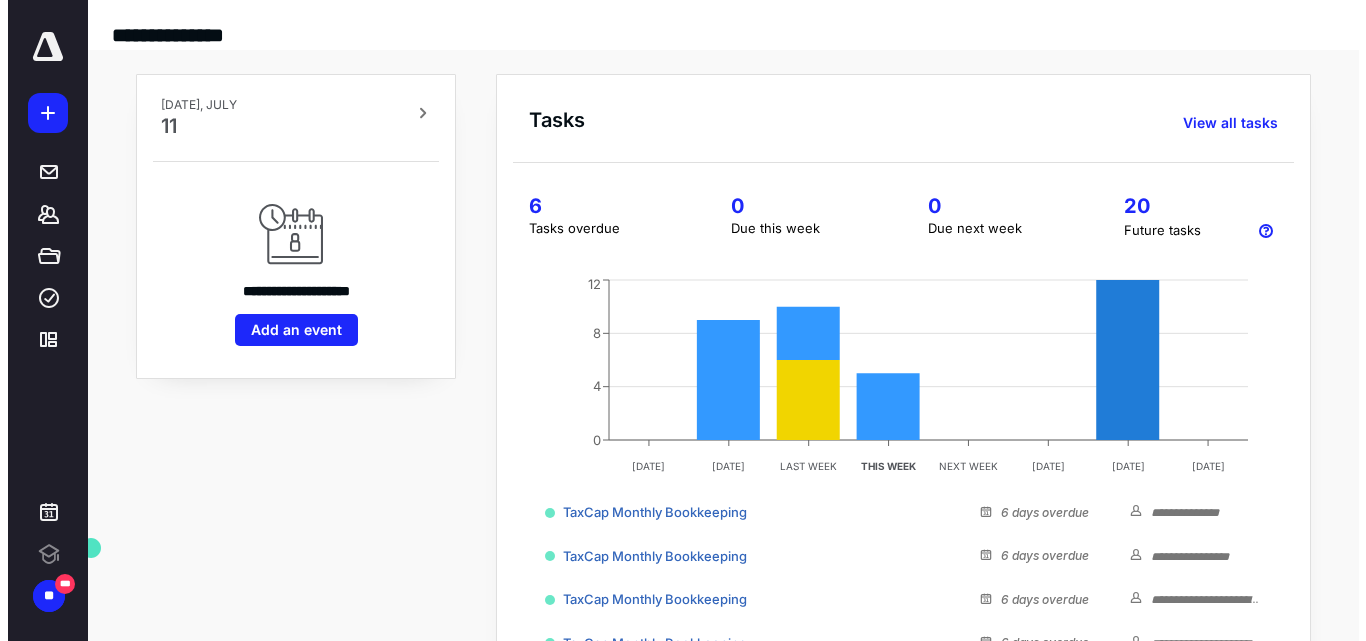 scroll, scrollTop: 0, scrollLeft: 0, axis: both 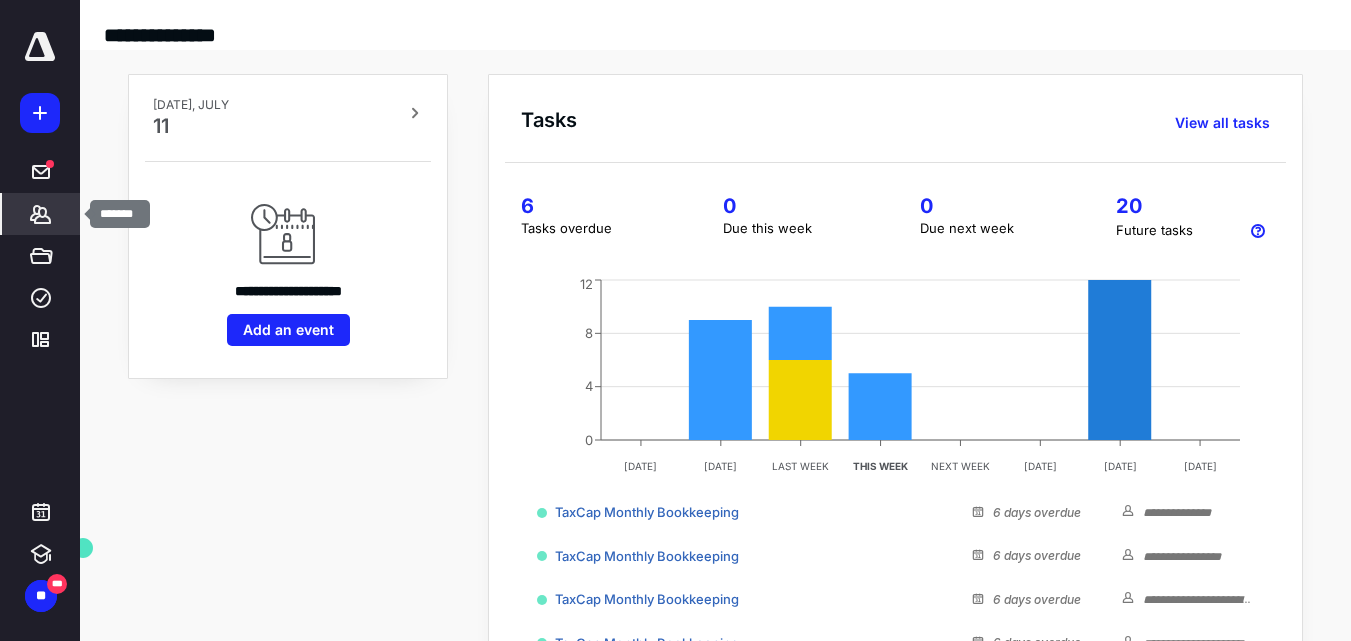 click 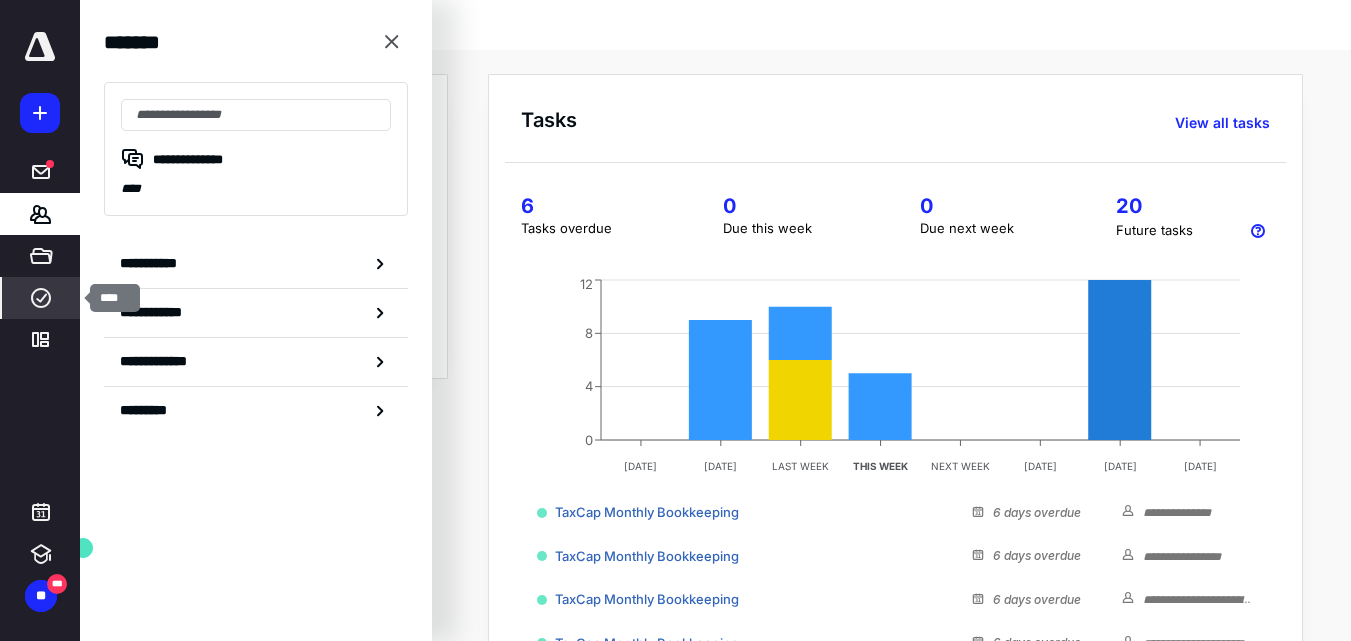 click 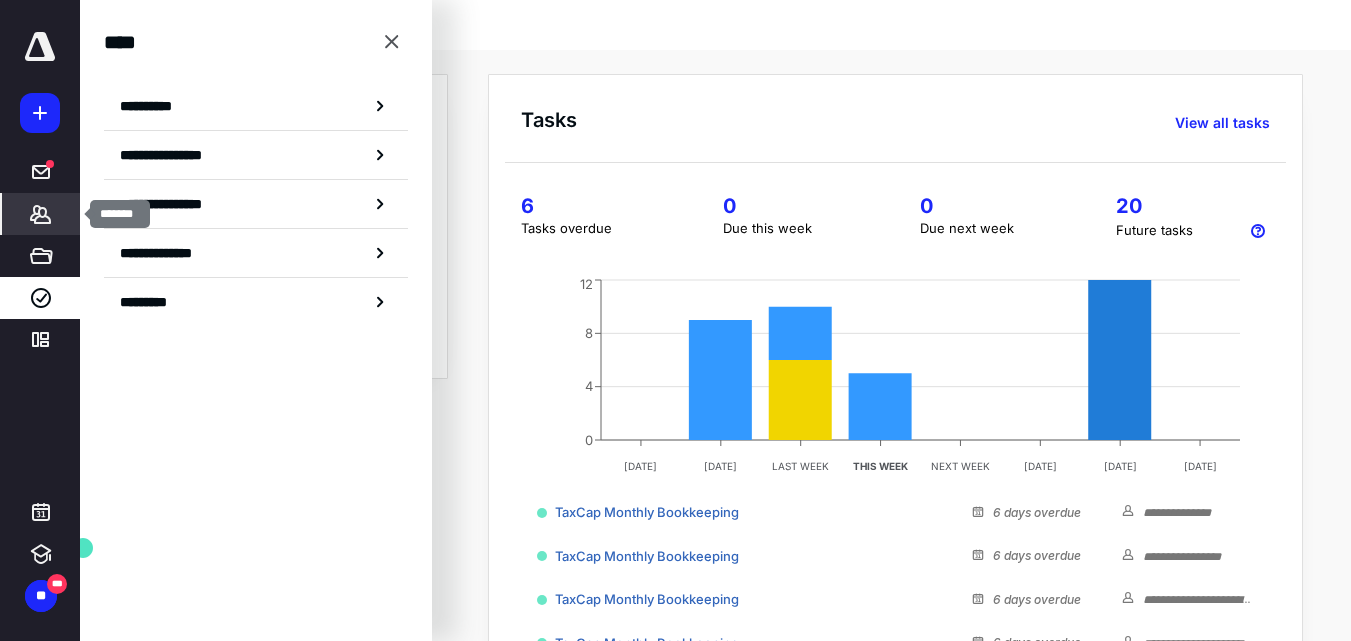 click 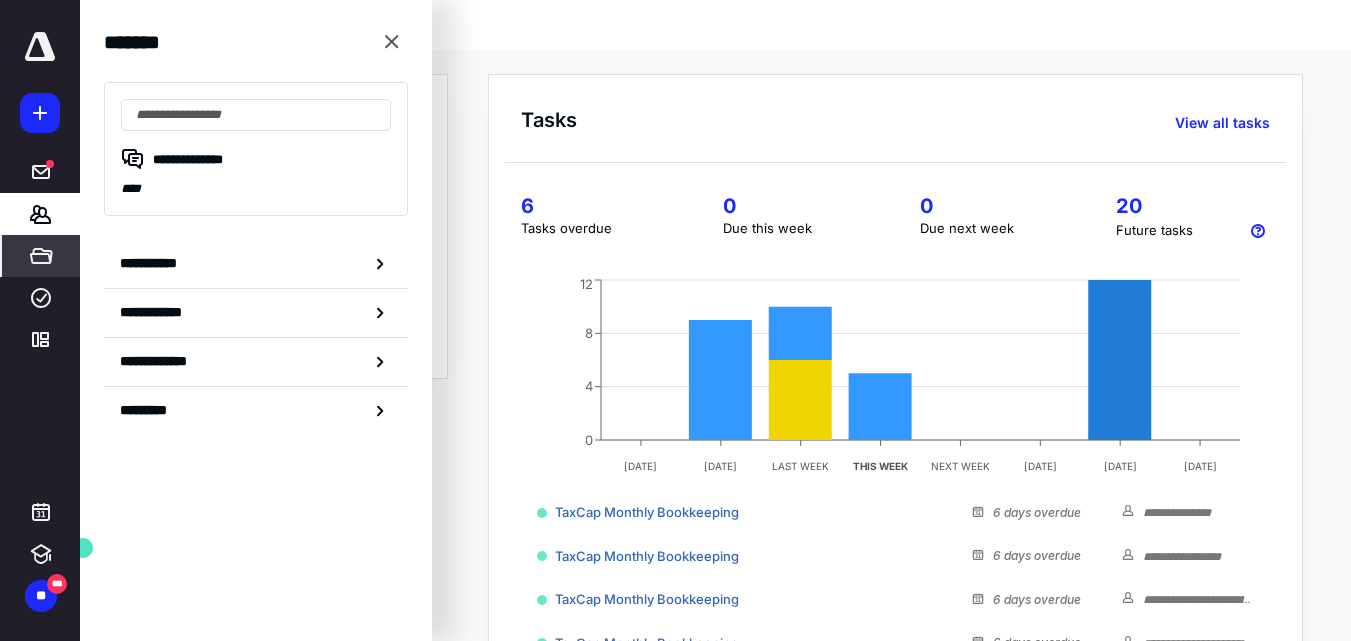 click 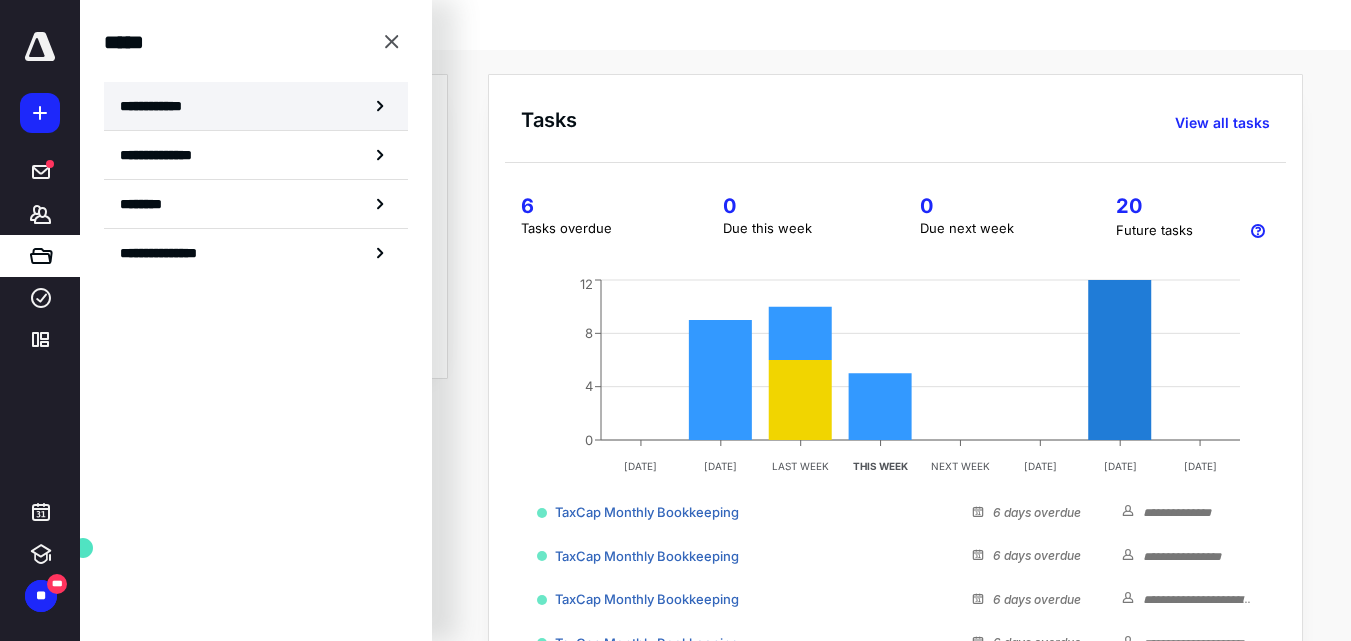 click on "**********" at bounding box center (157, 106) 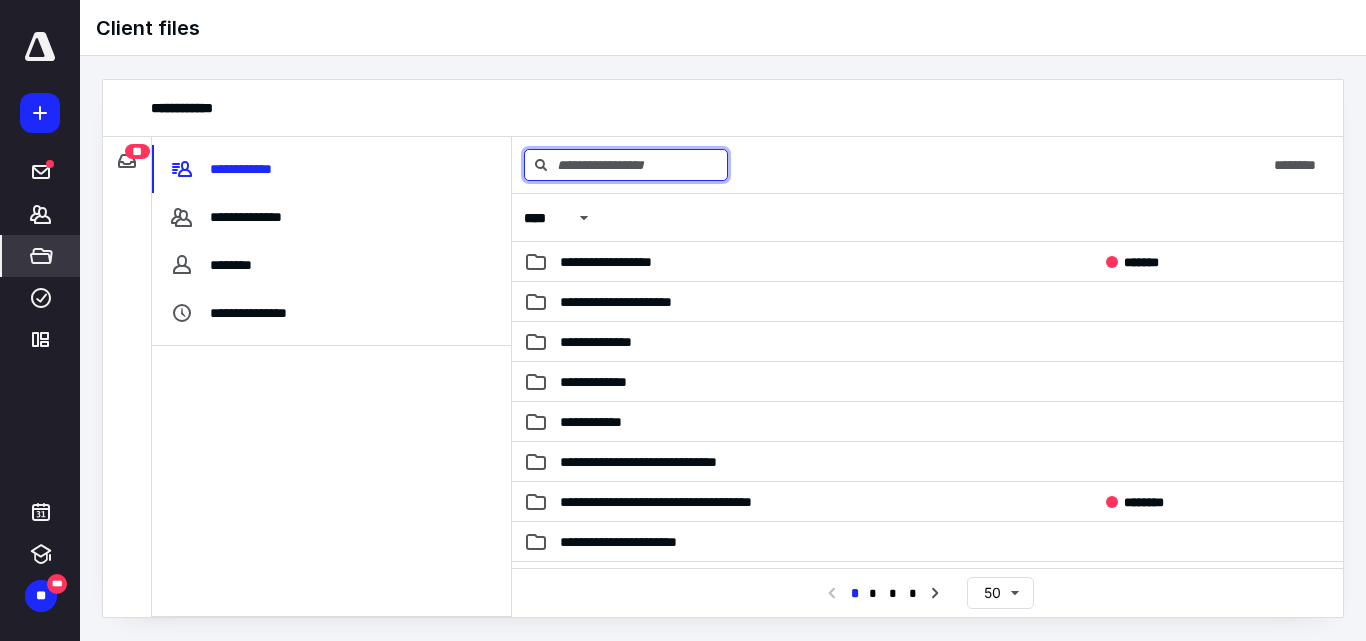 click at bounding box center (626, 165) 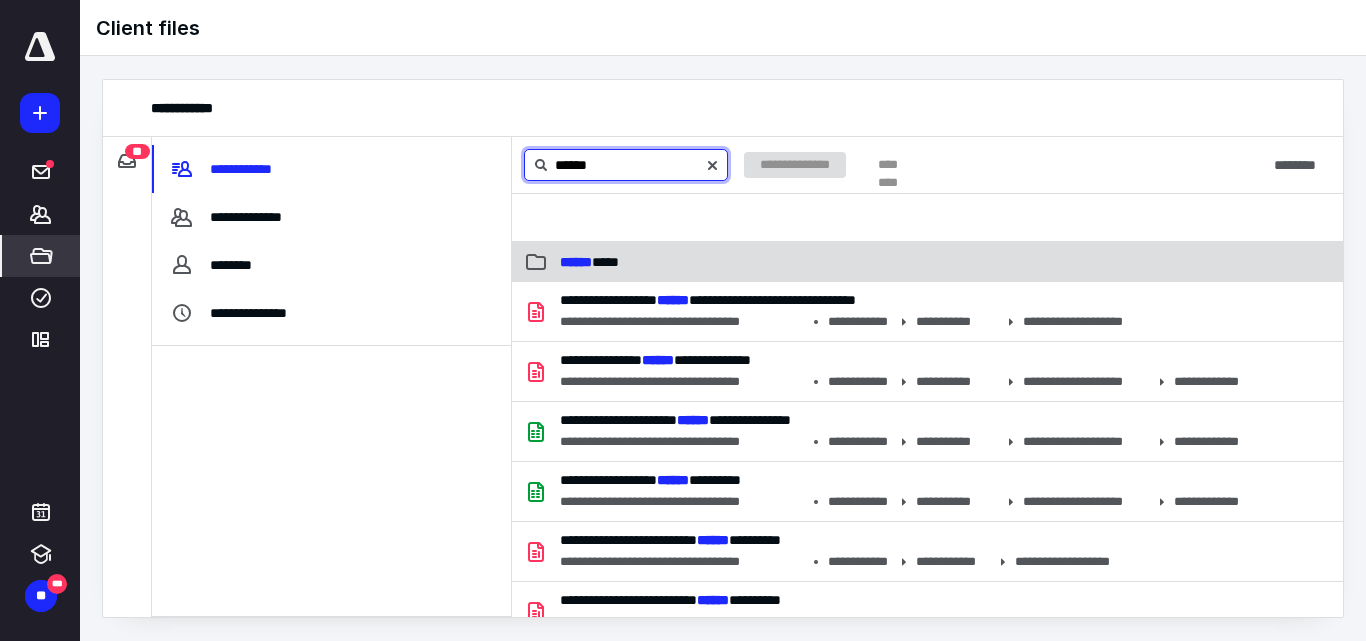 type on "******" 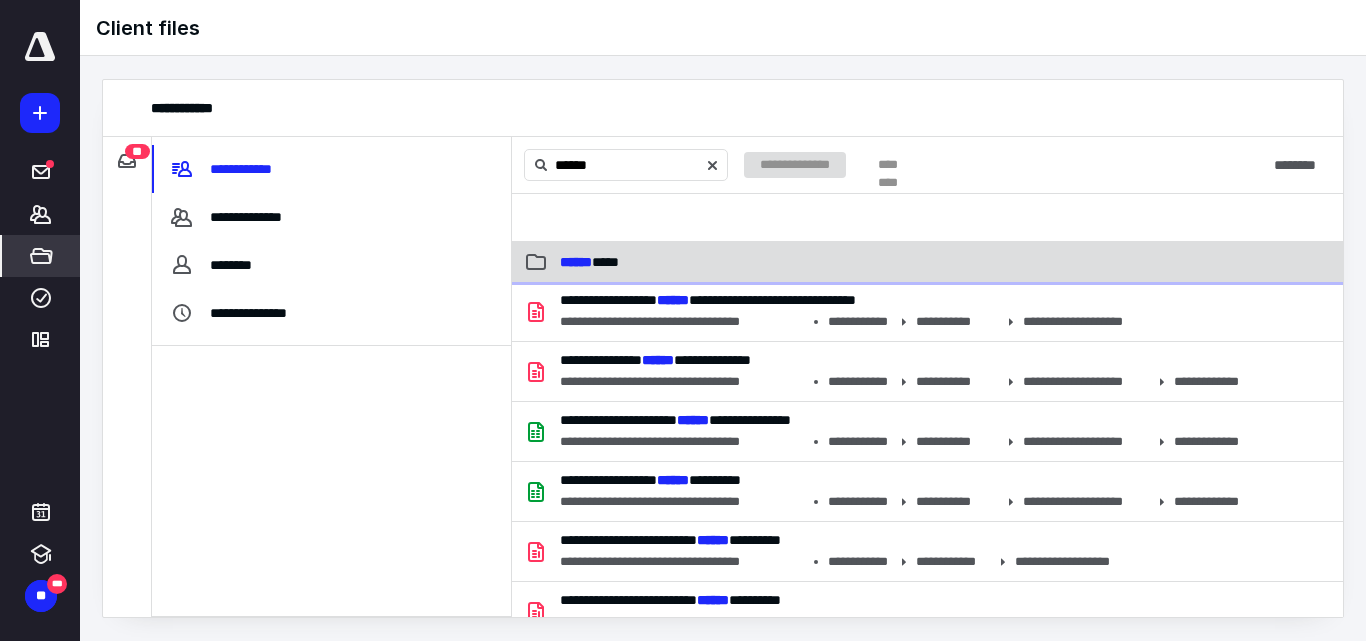 click on "****** *****" at bounding box center (589, 262) 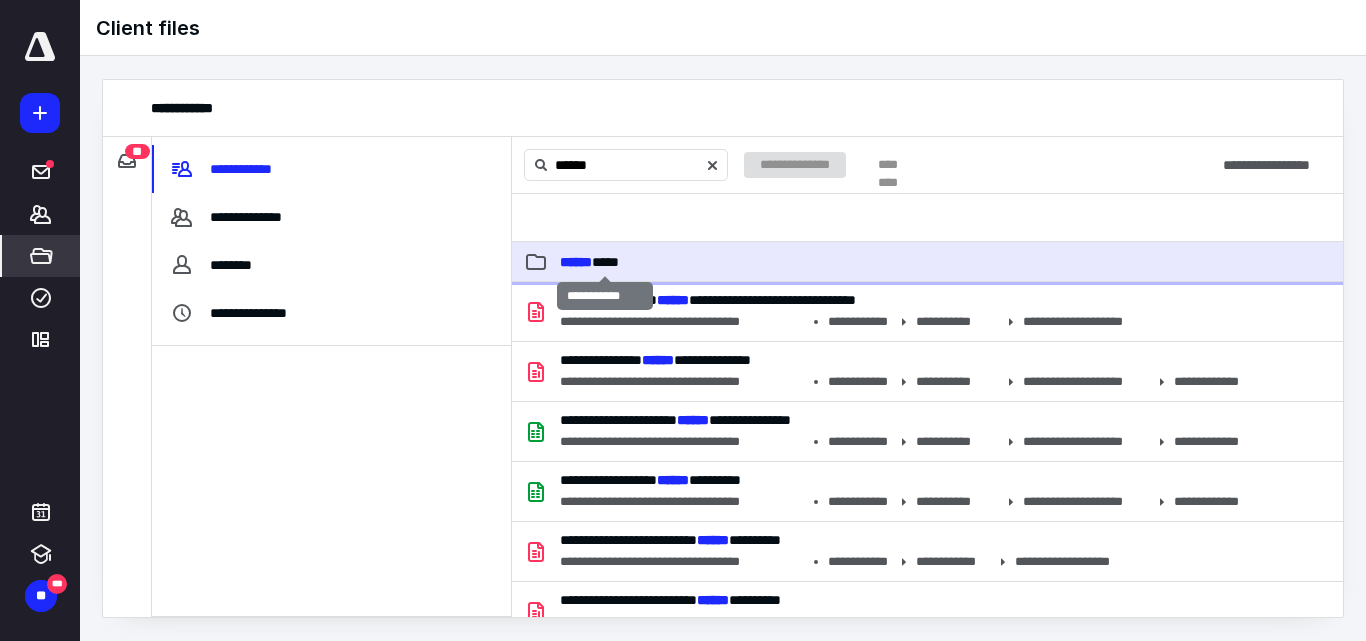 click on "****** *****" at bounding box center (589, 262) 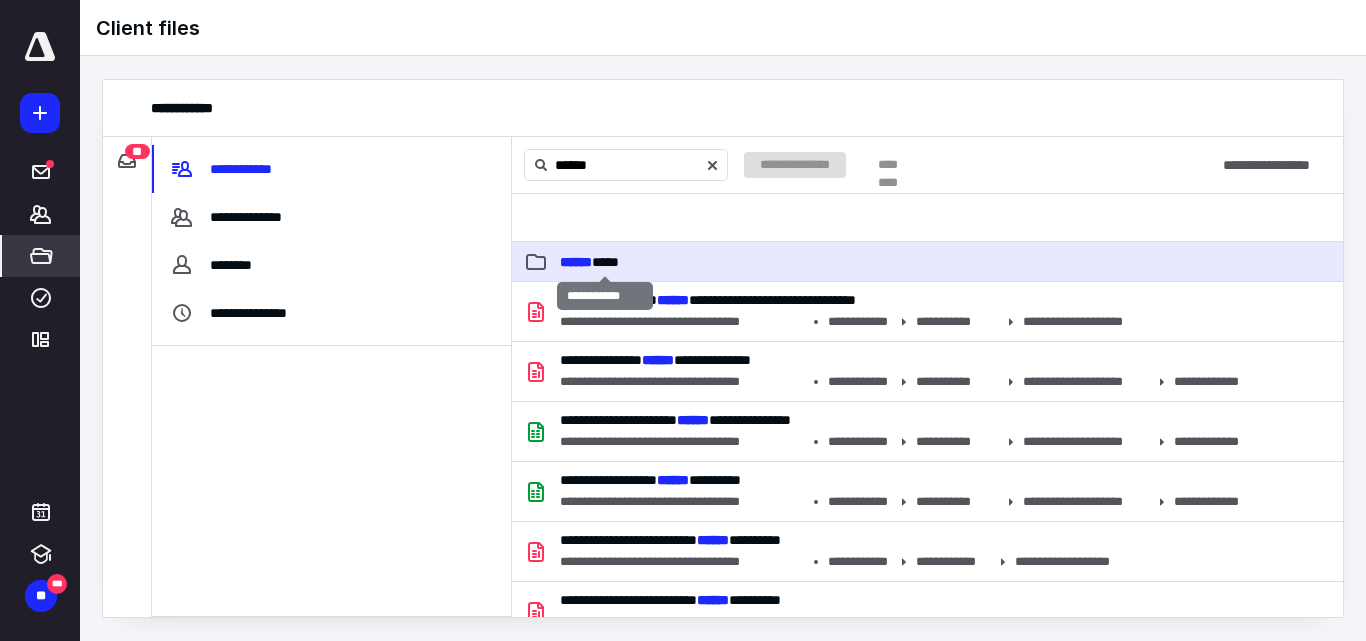 type 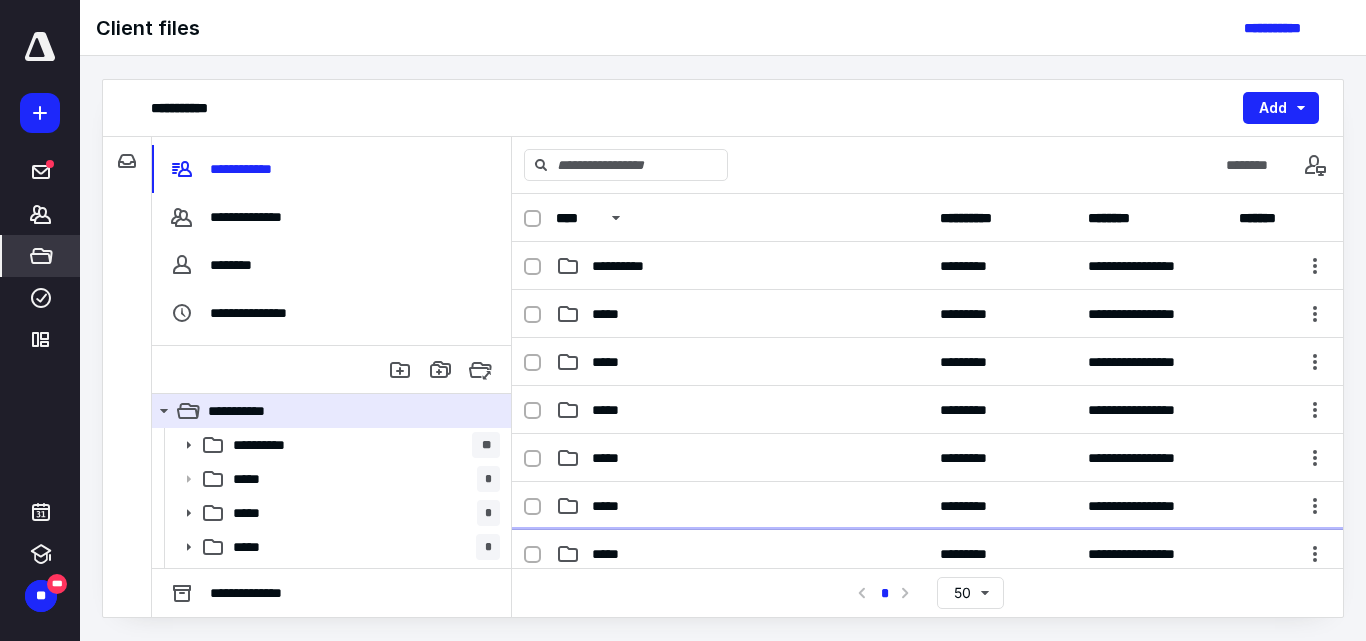 click on "*****" at bounding box center (611, 554) 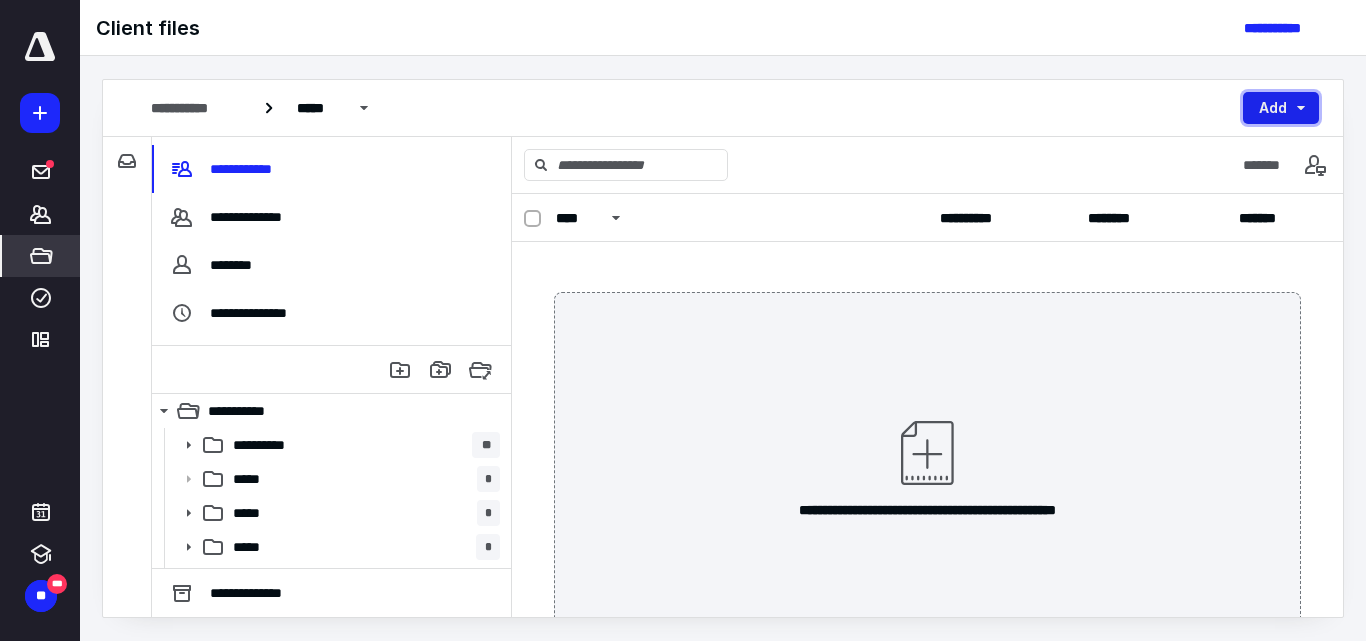 click on "Add" at bounding box center [1281, 108] 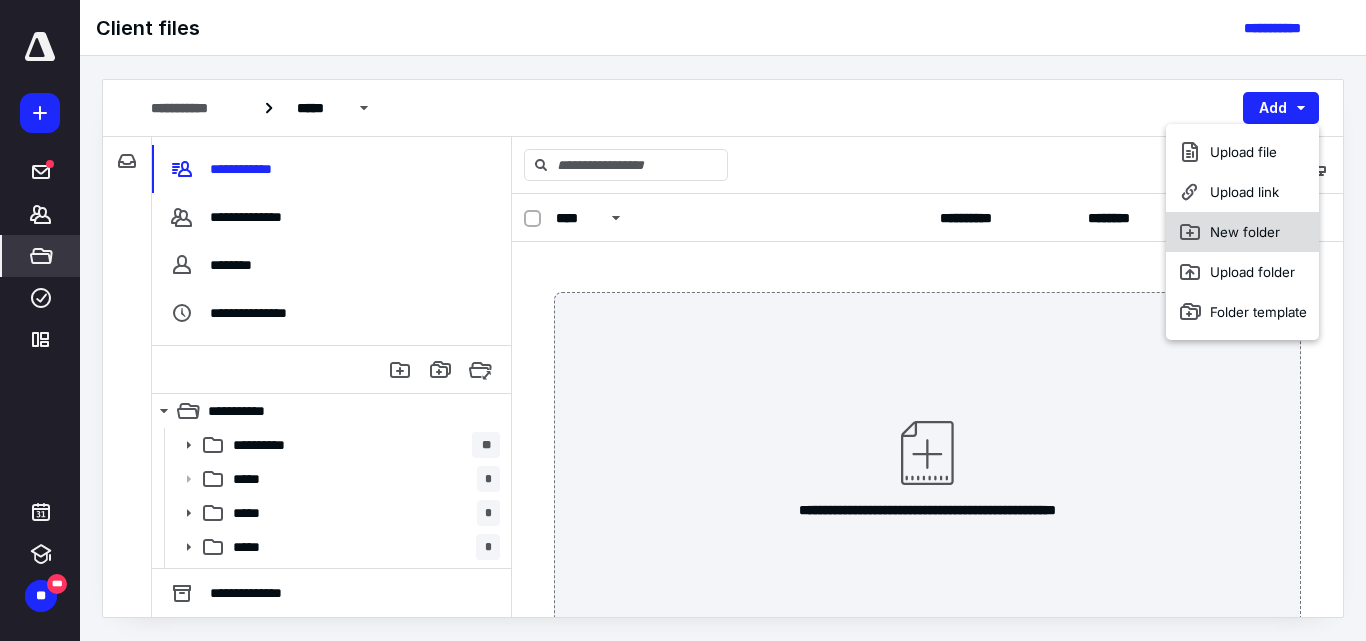 click on "New folder" at bounding box center [1242, 232] 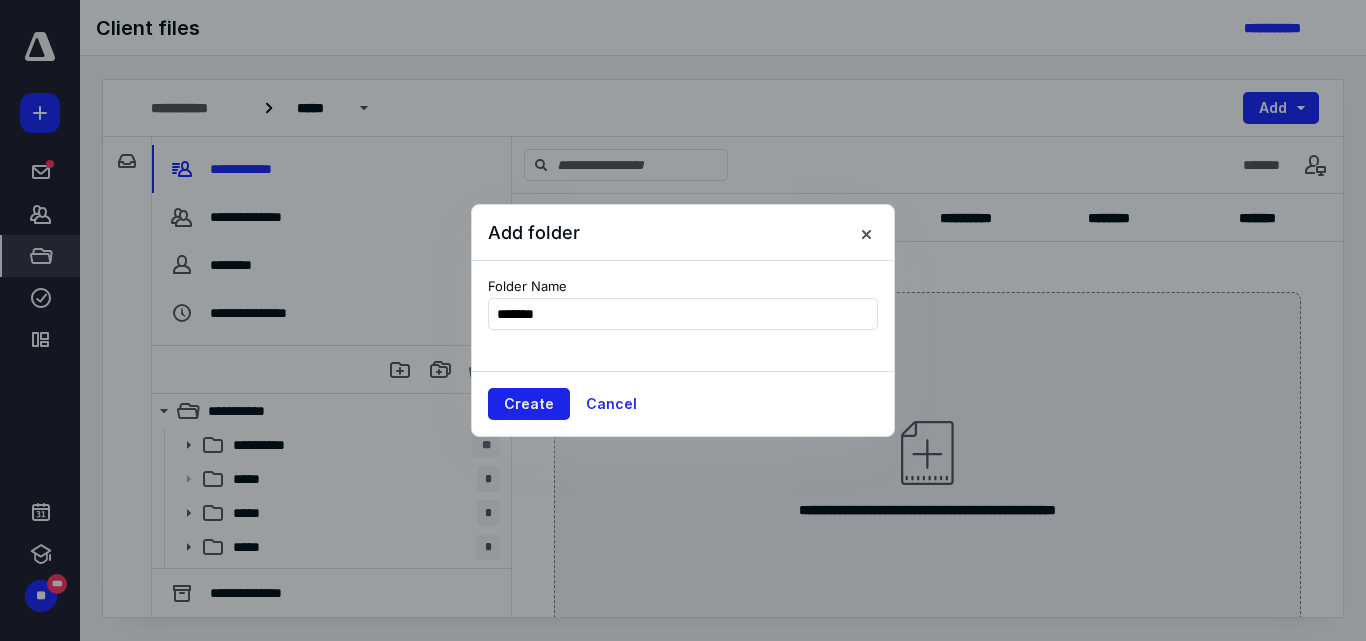 type on "*******" 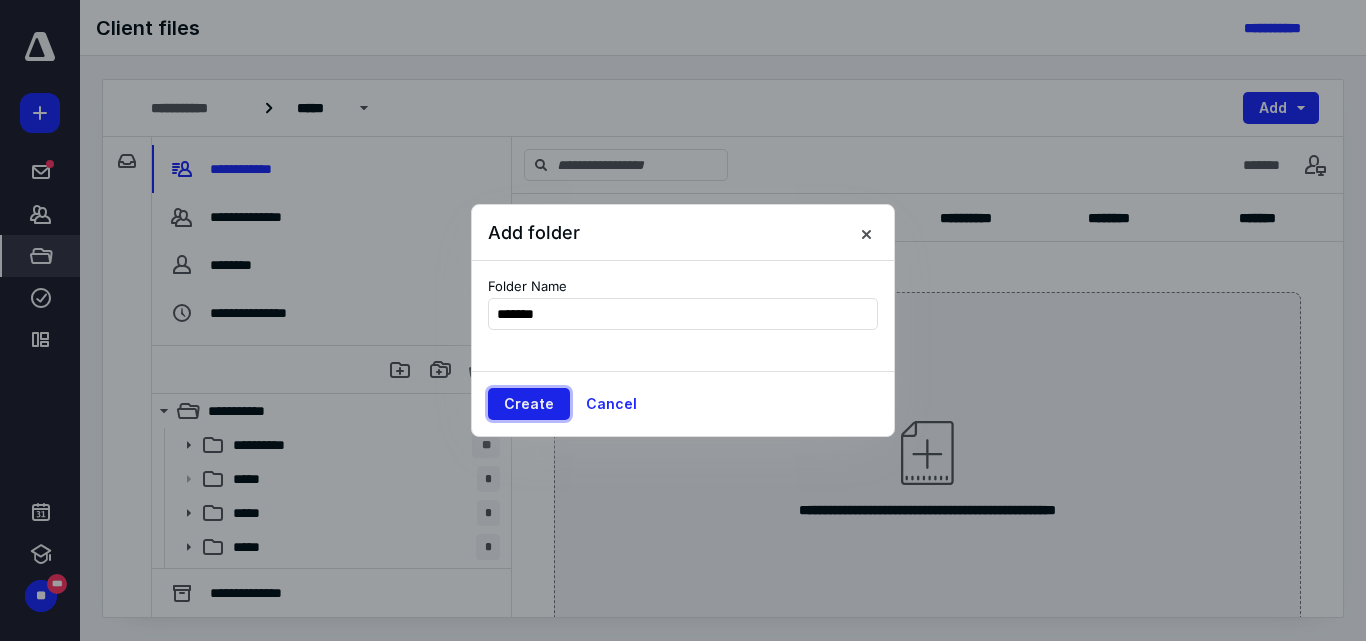 click on "Create" at bounding box center (529, 404) 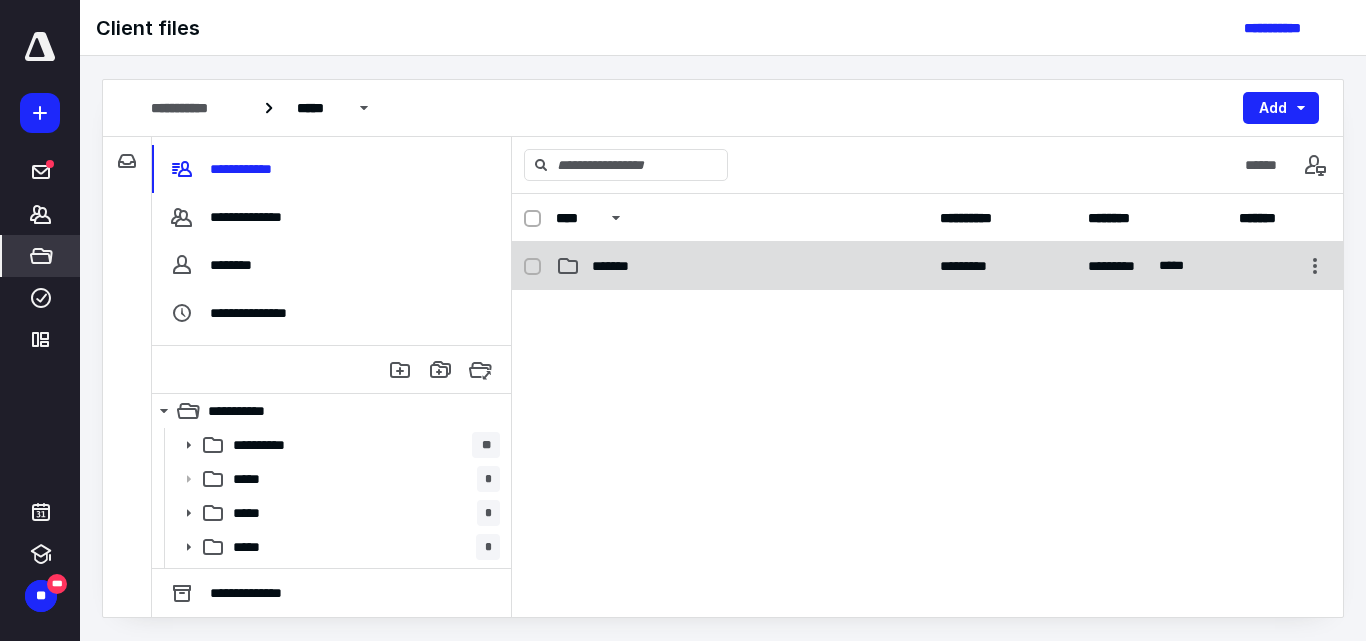 click on "*******" at bounding box center [617, 266] 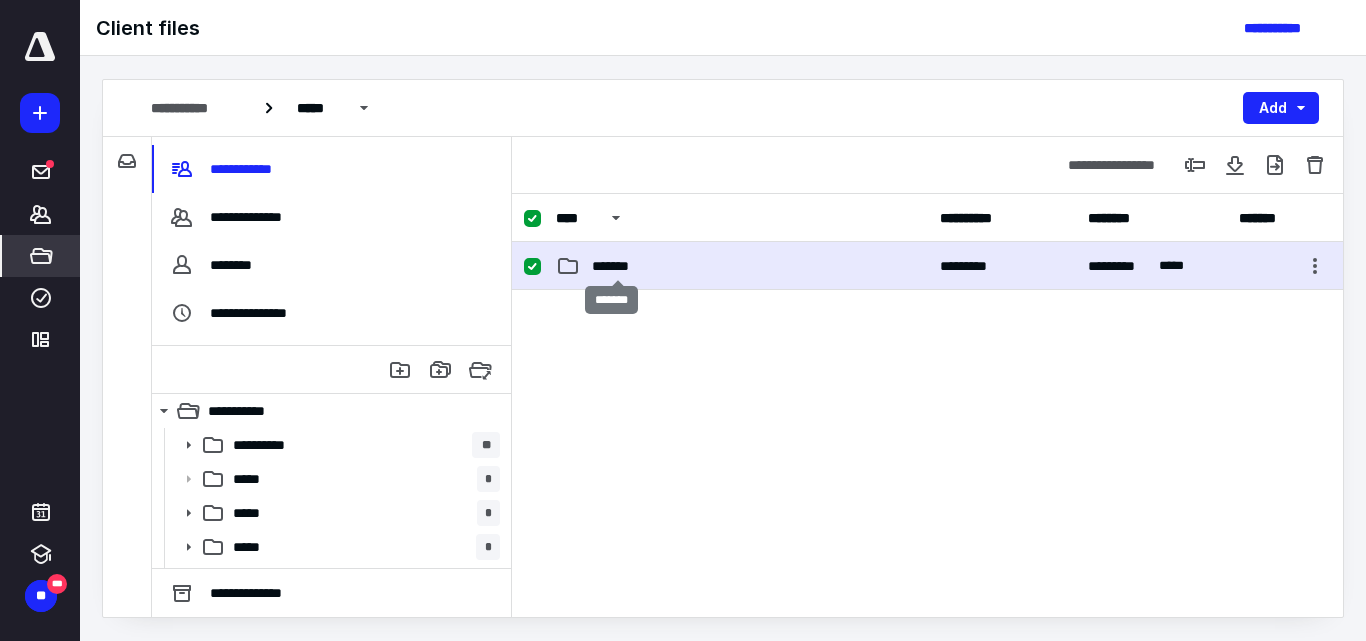 click on "*******" at bounding box center [617, 266] 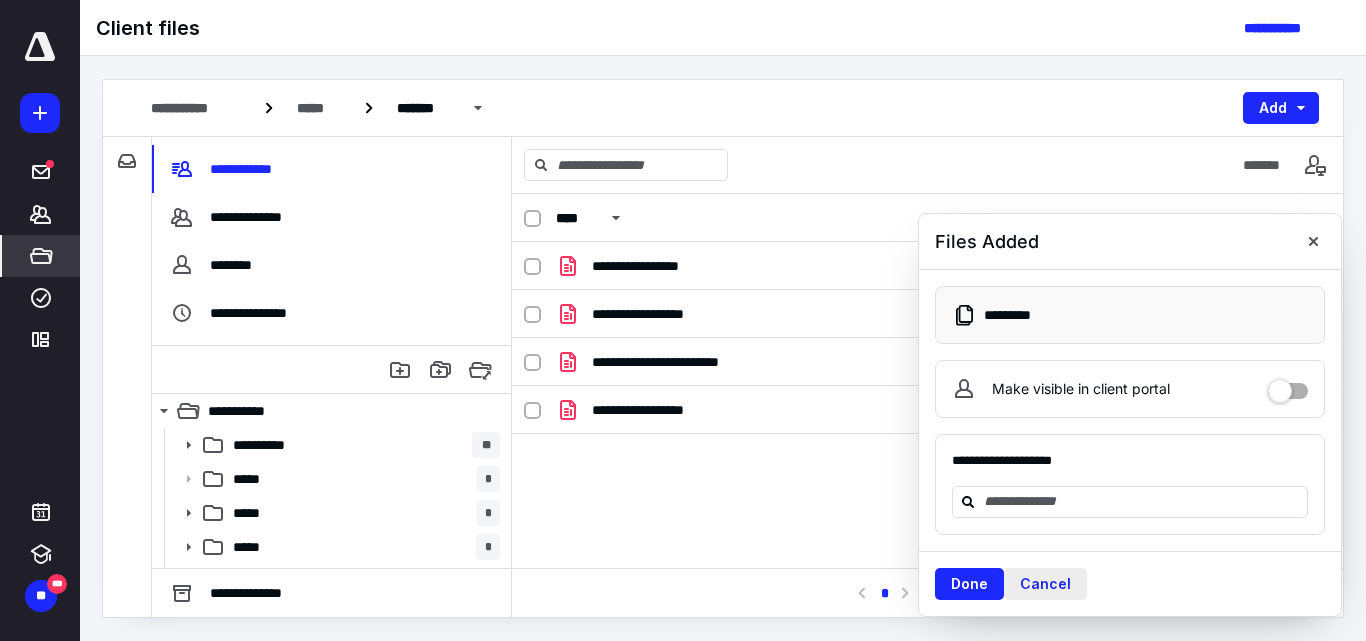 click on "Cancel" at bounding box center (1045, 584) 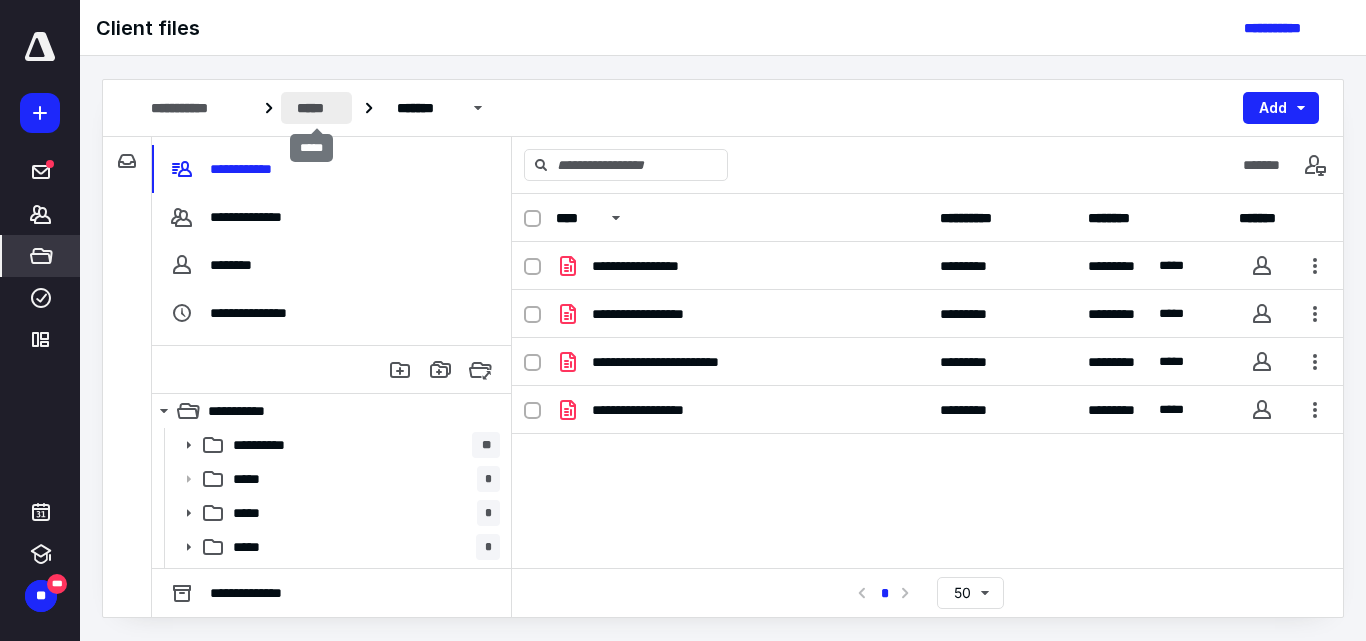 click on "*****" at bounding box center (316, 108) 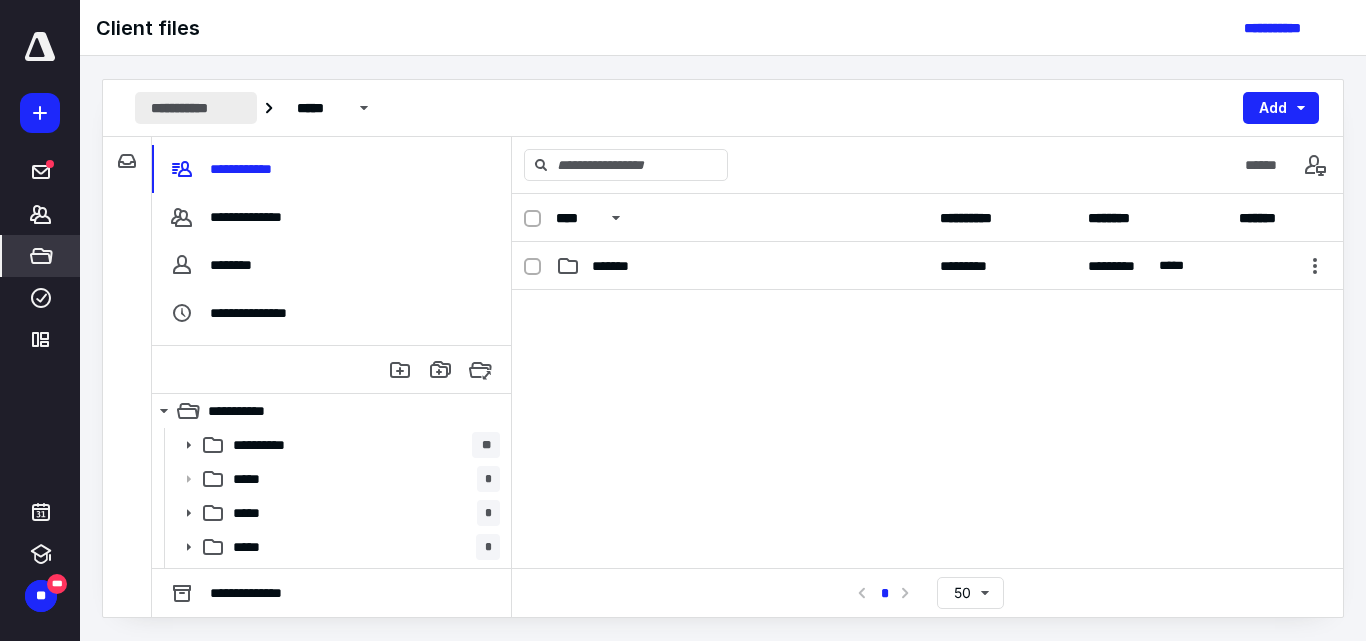 click on "**********" at bounding box center [196, 108] 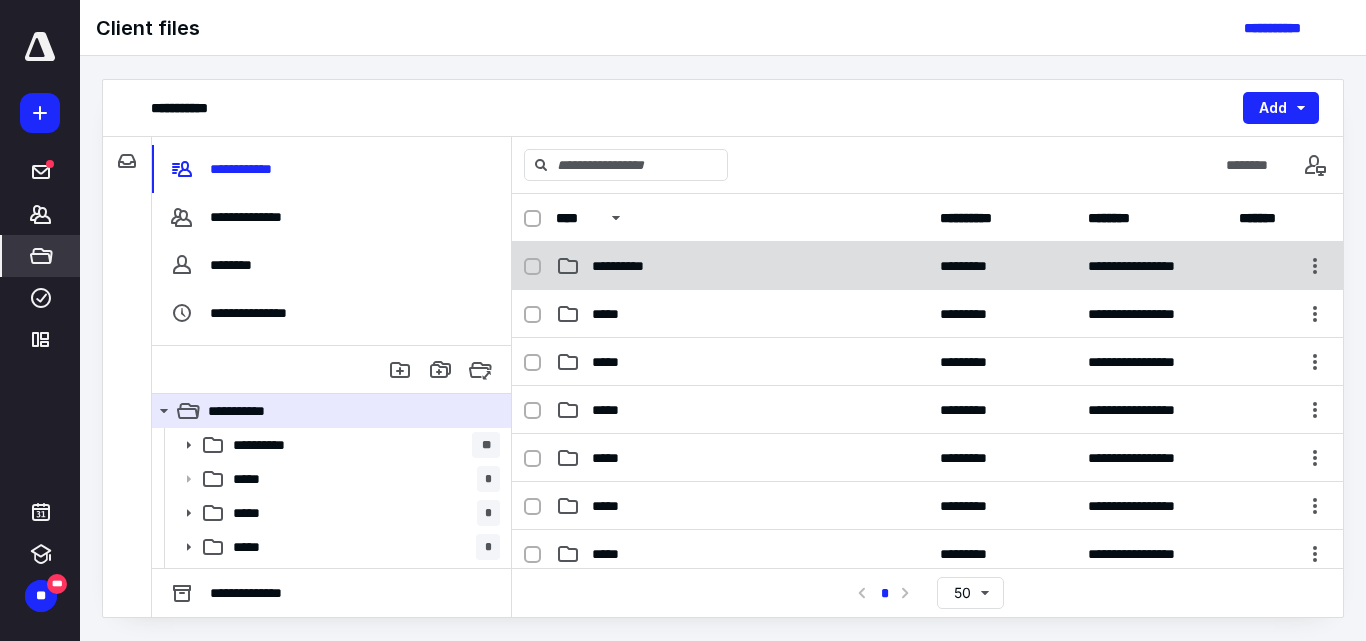click on "**********" at bounding box center [625, 266] 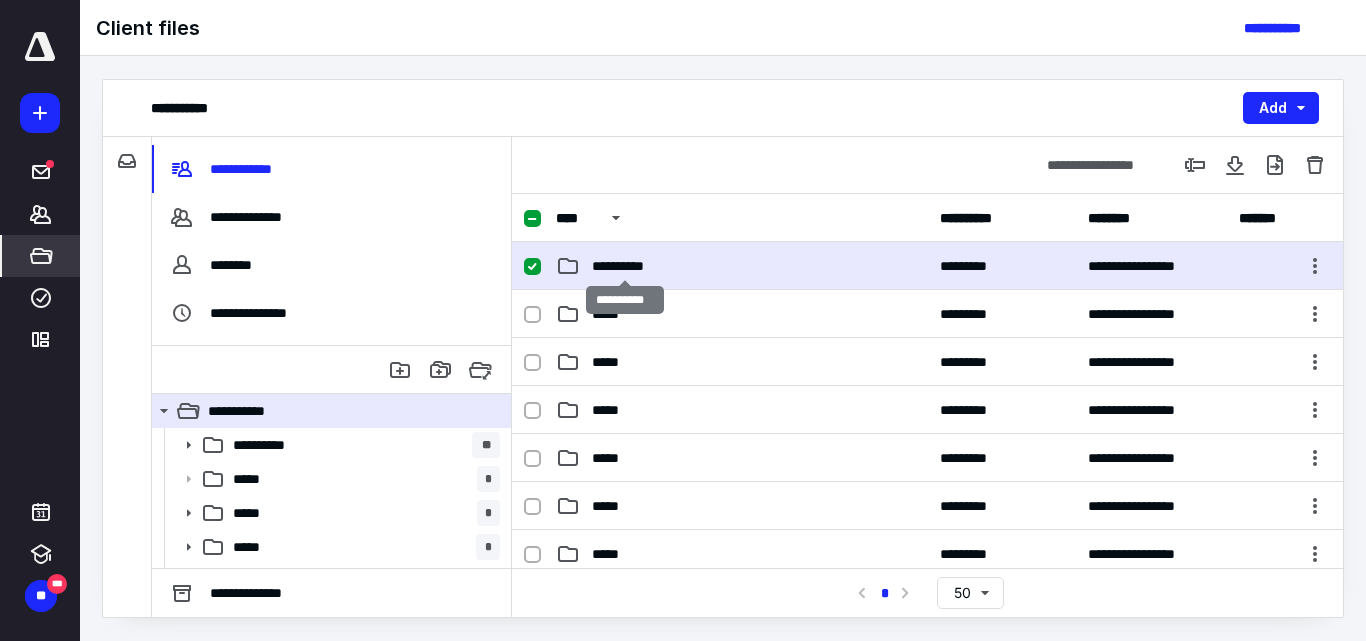 click on "**********" at bounding box center (625, 266) 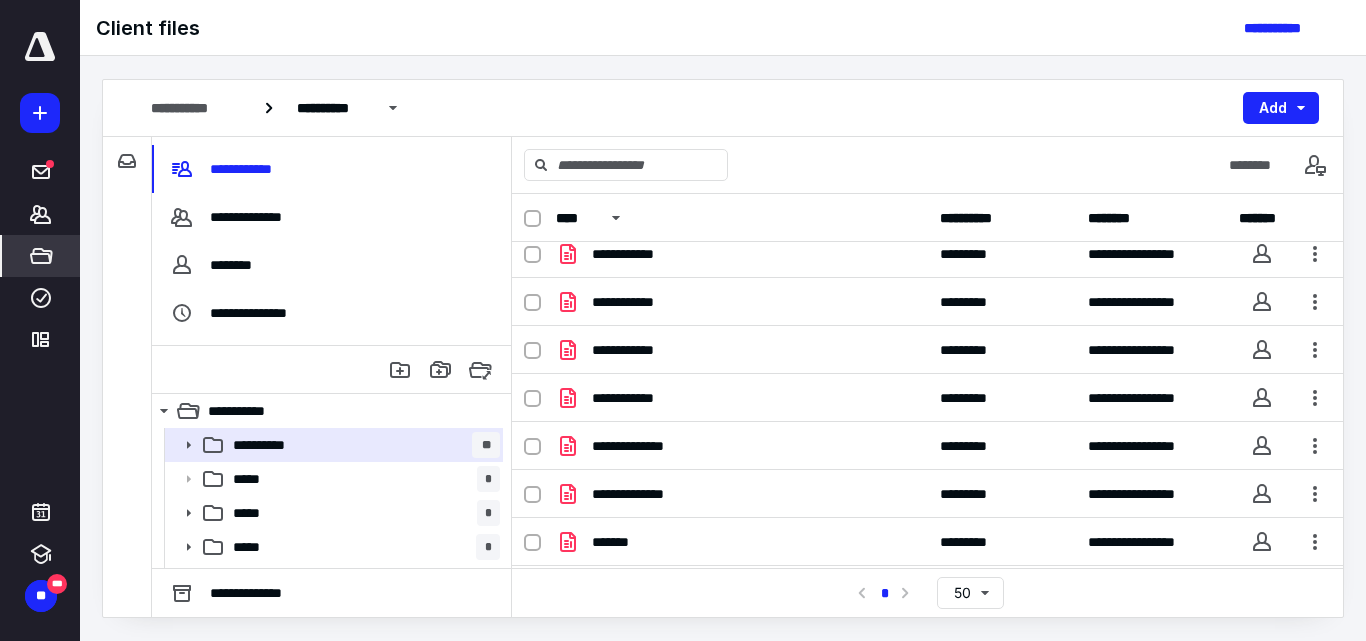 scroll, scrollTop: 0, scrollLeft: 0, axis: both 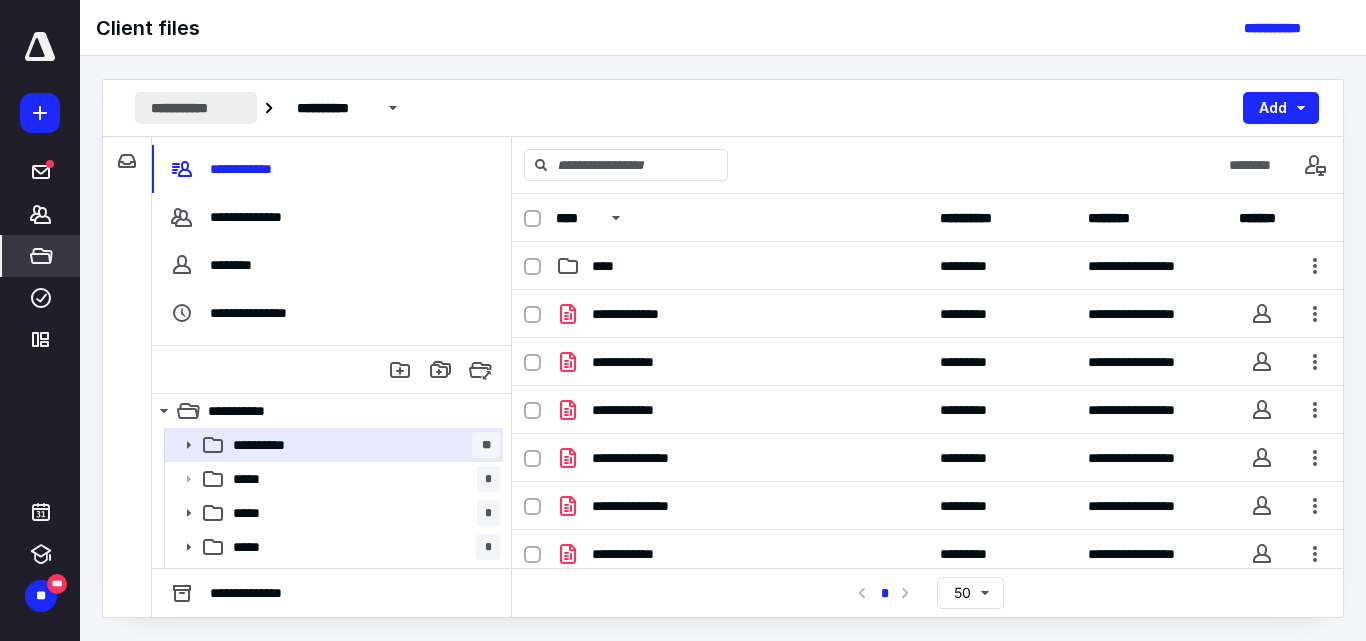 click on "**********" at bounding box center (196, 108) 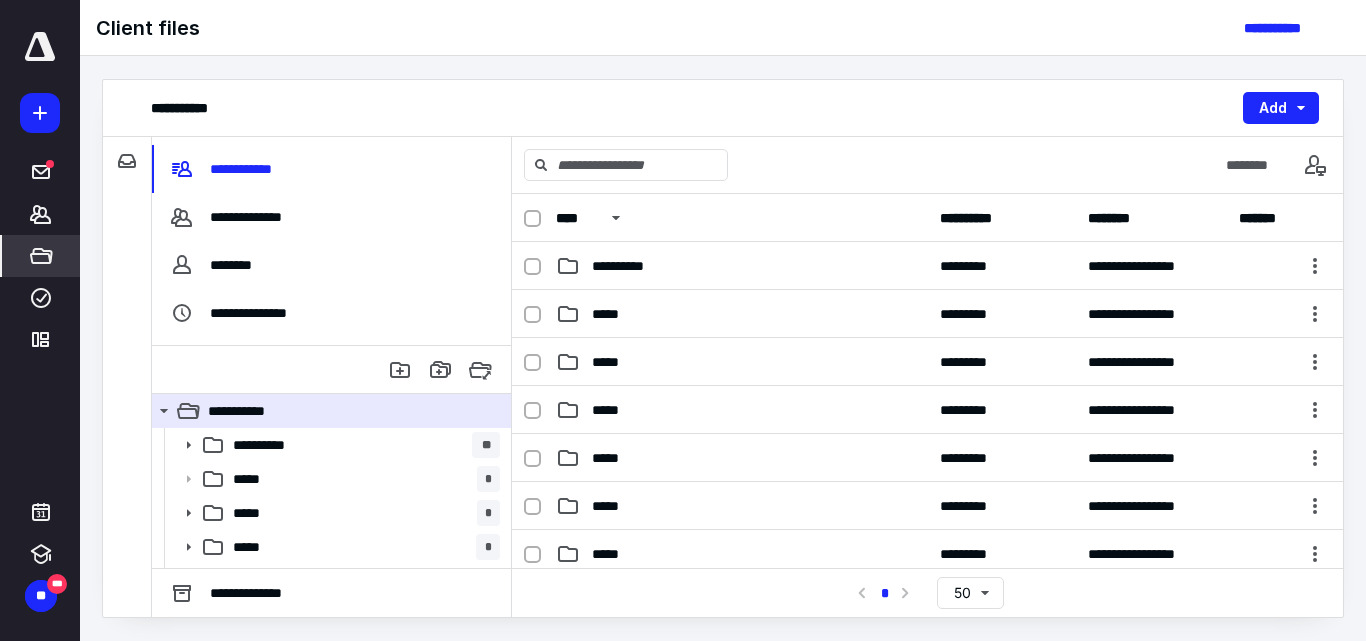 scroll, scrollTop: 300, scrollLeft: 0, axis: vertical 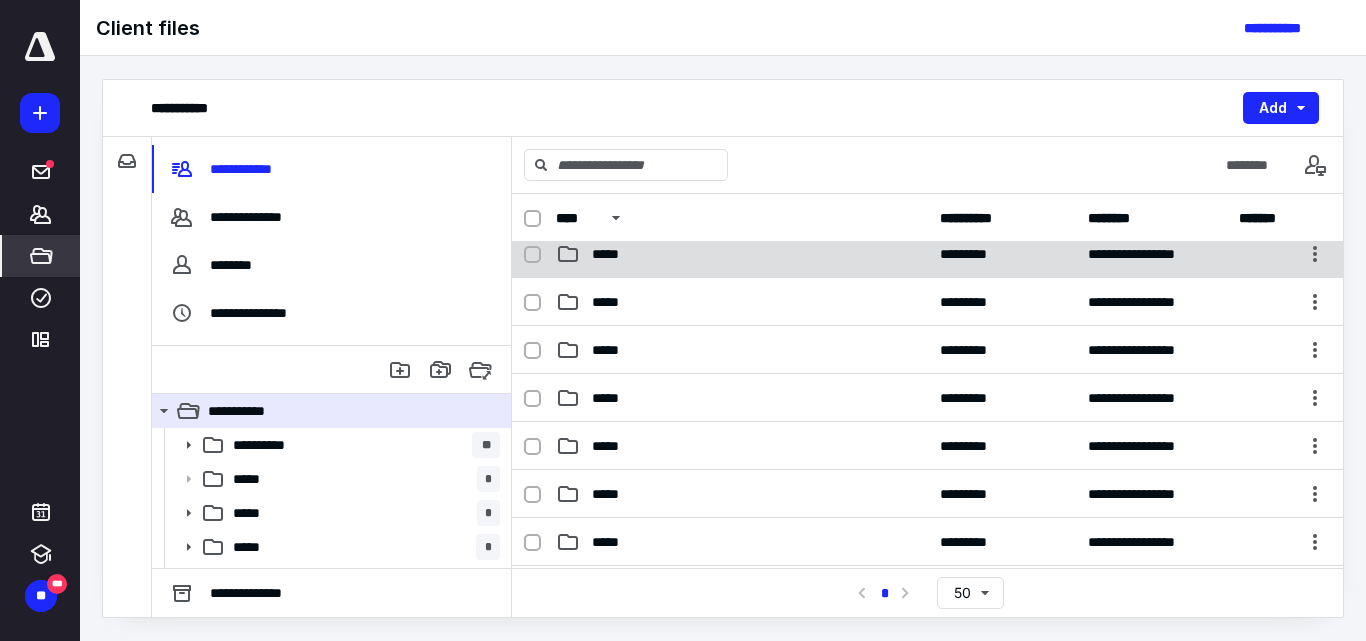 click on "*****" at bounding box center (611, 254) 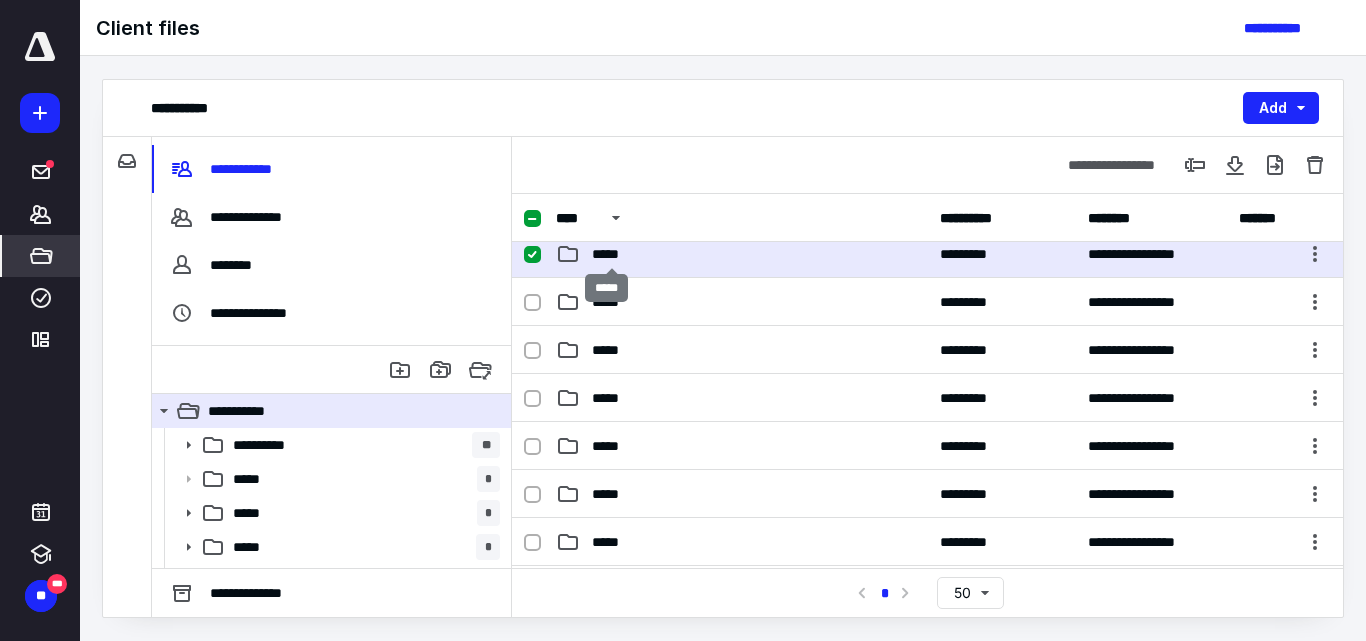 click on "*****" at bounding box center [611, 254] 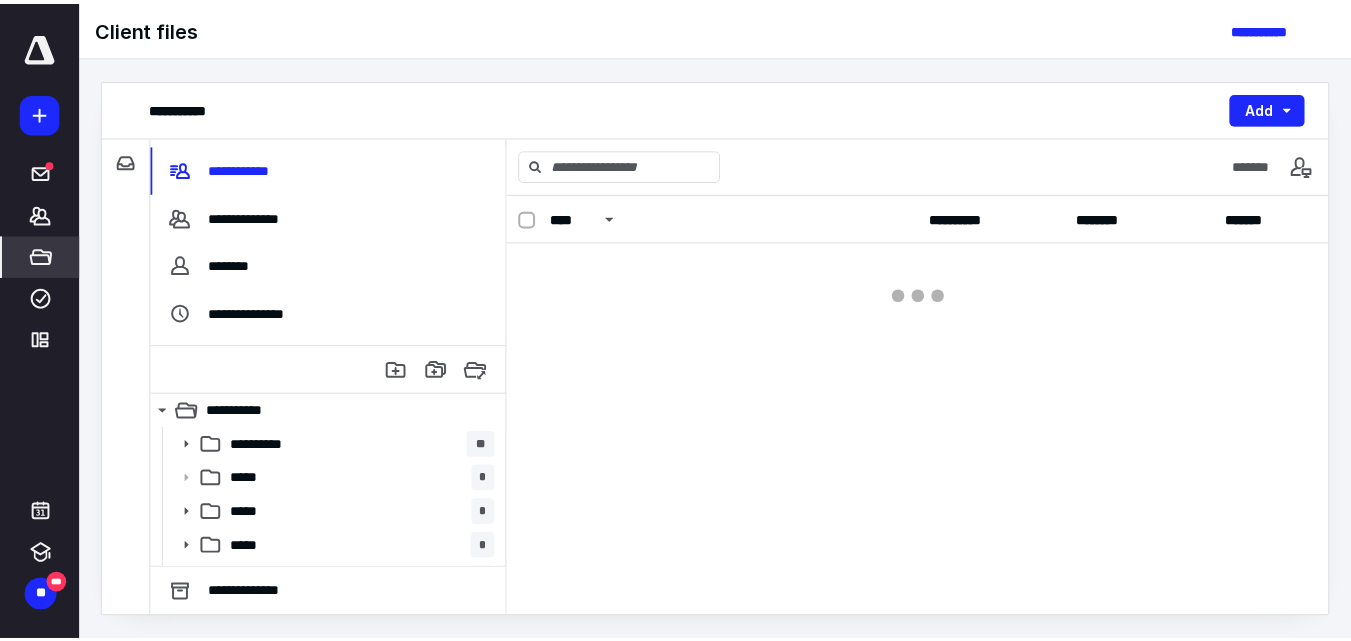 scroll, scrollTop: 0, scrollLeft: 0, axis: both 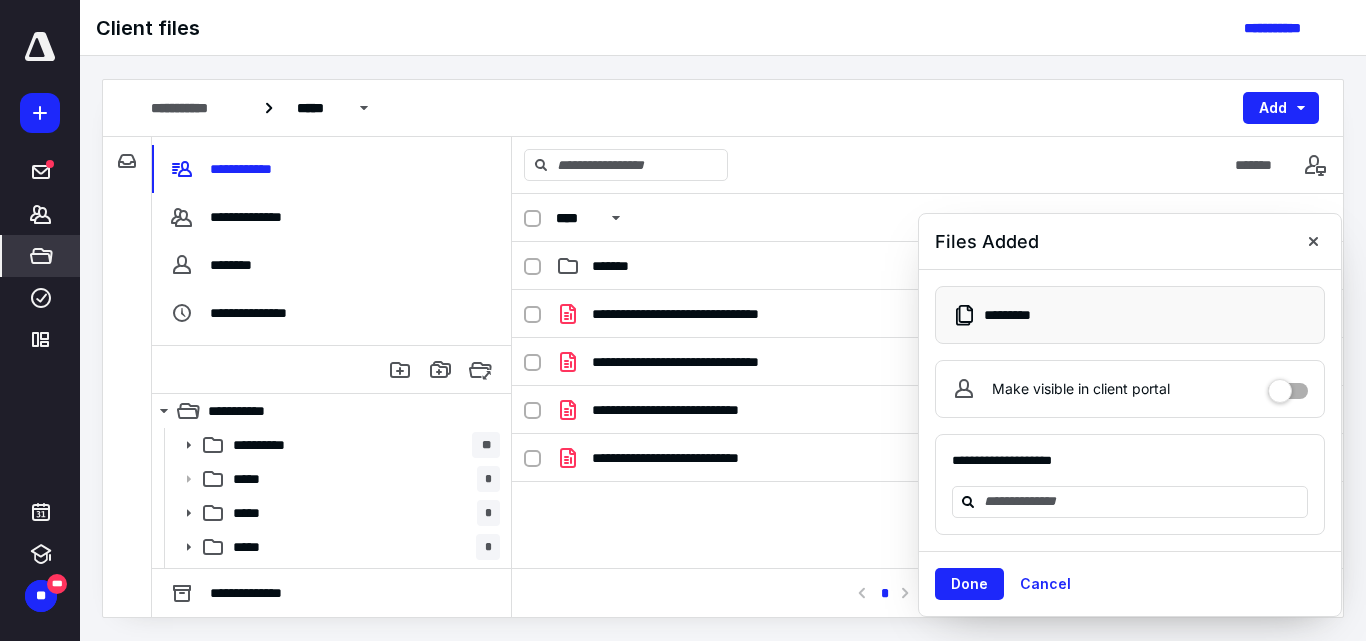 click on "Cancel" at bounding box center (1045, 584) 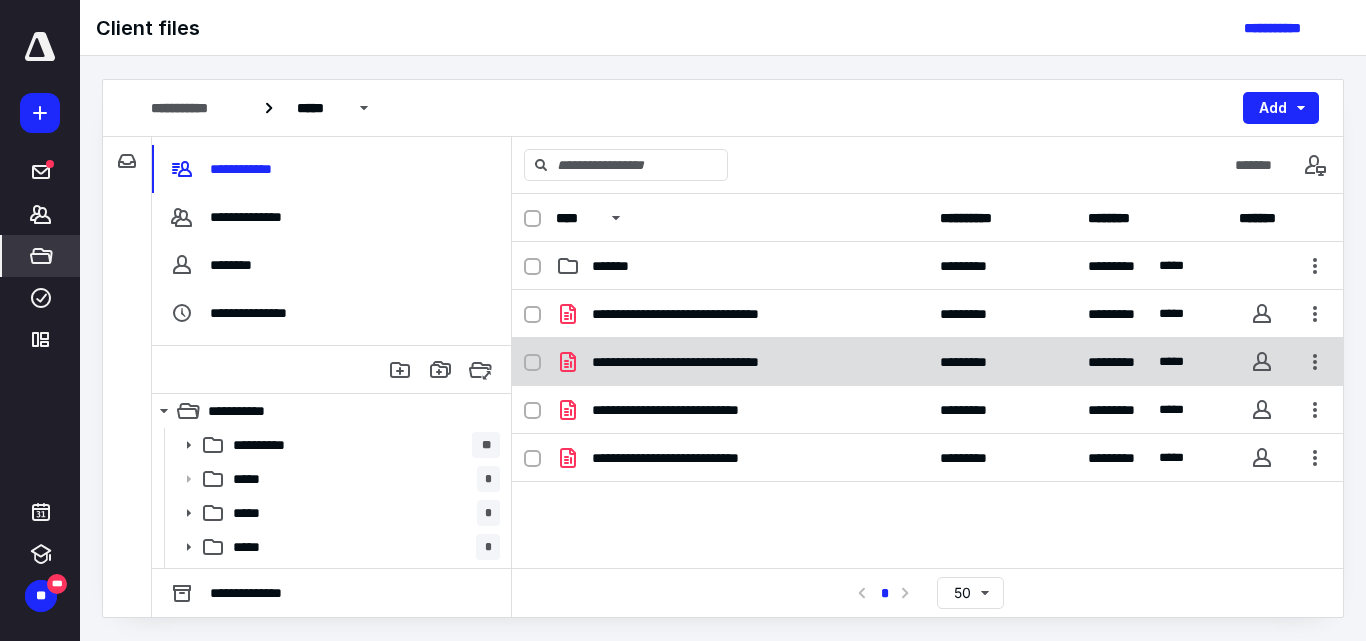 click 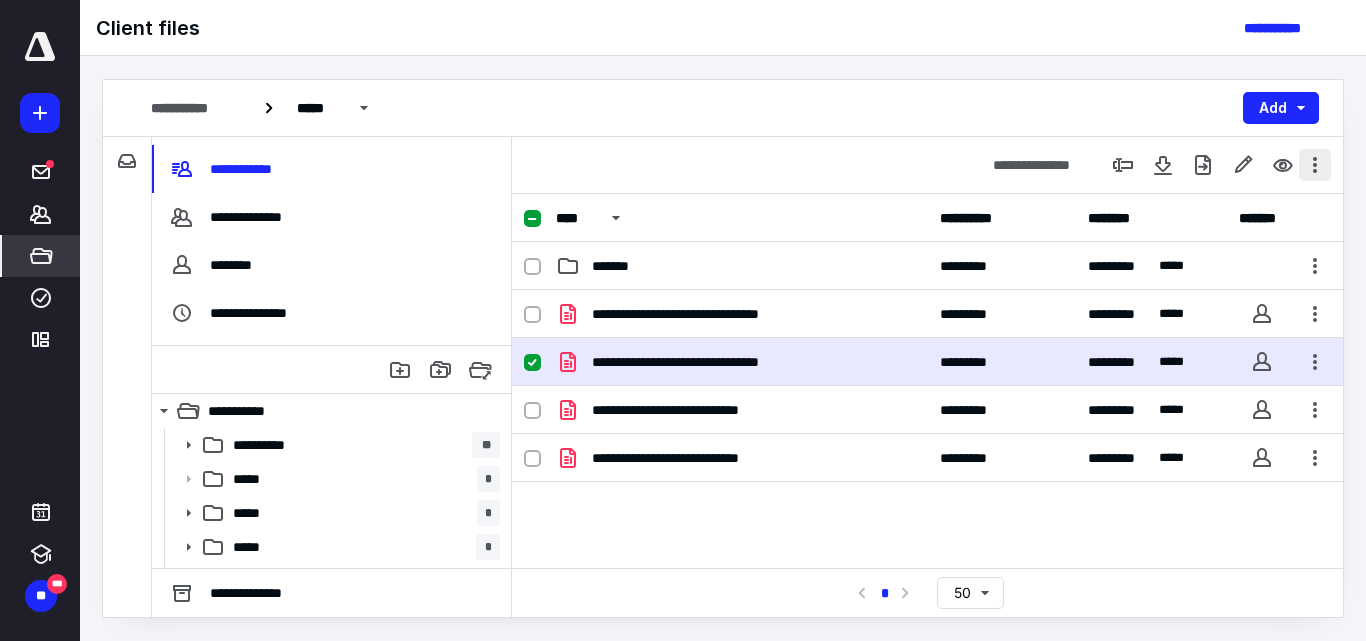 click at bounding box center [1315, 165] 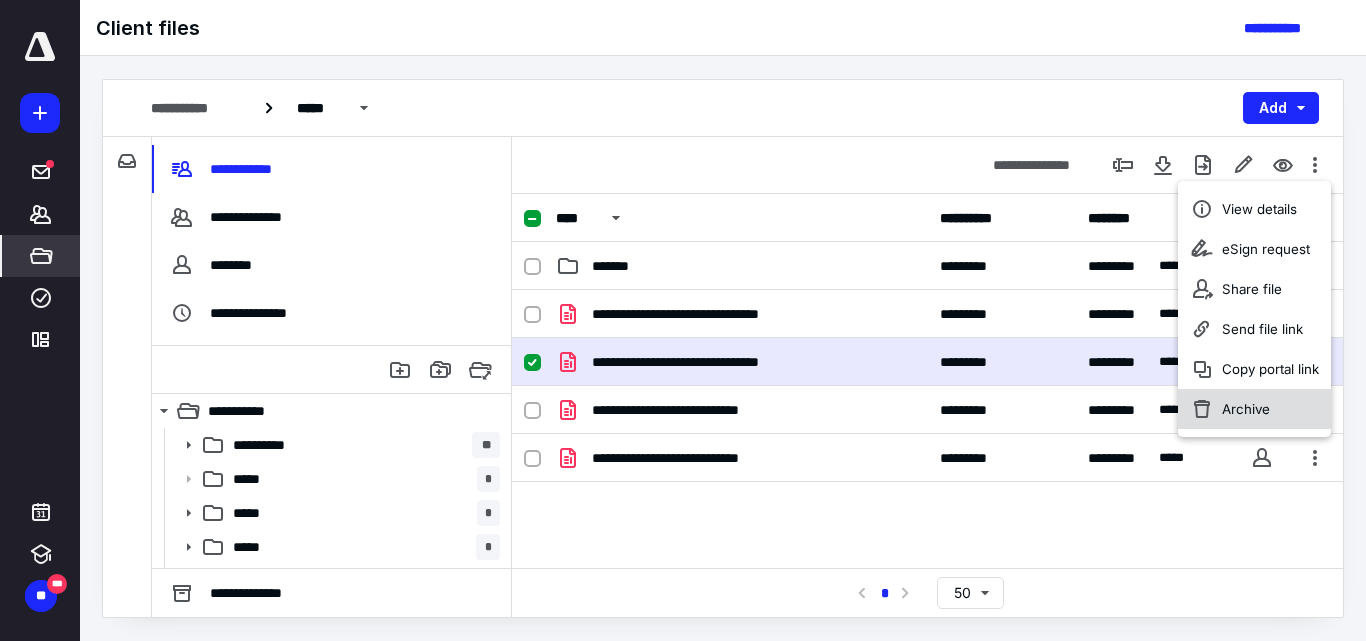click on "Archive" at bounding box center (1246, 409) 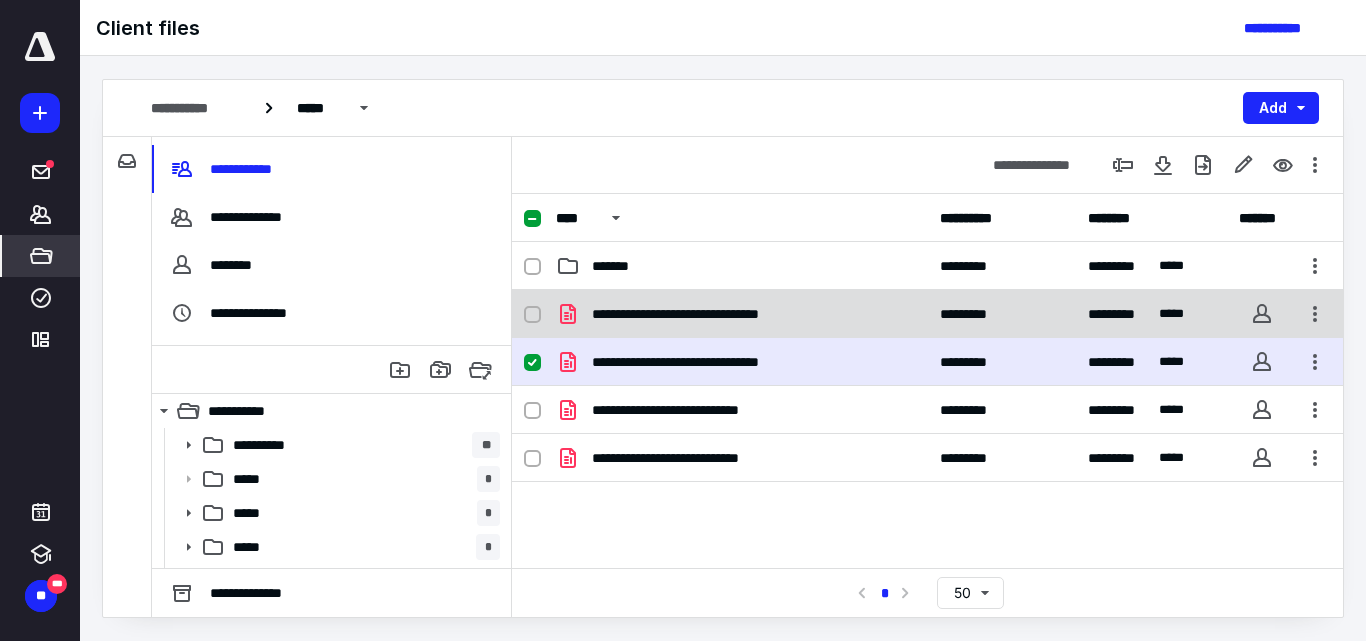 checkbox on "false" 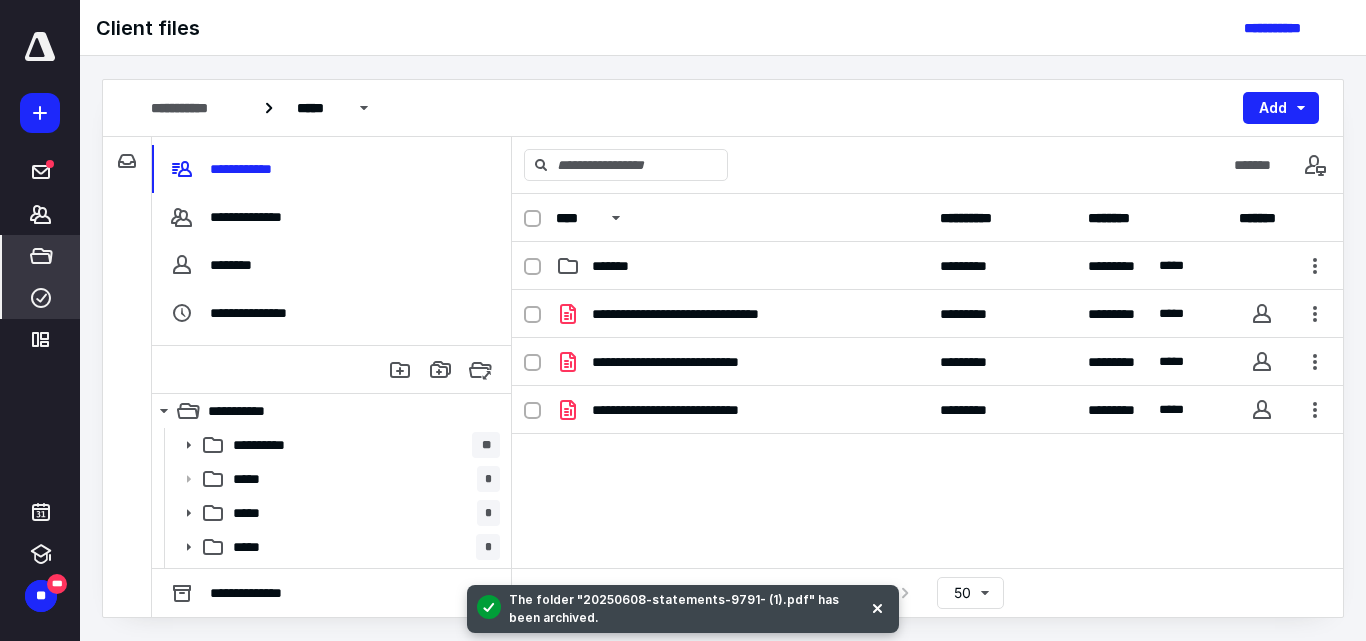 click 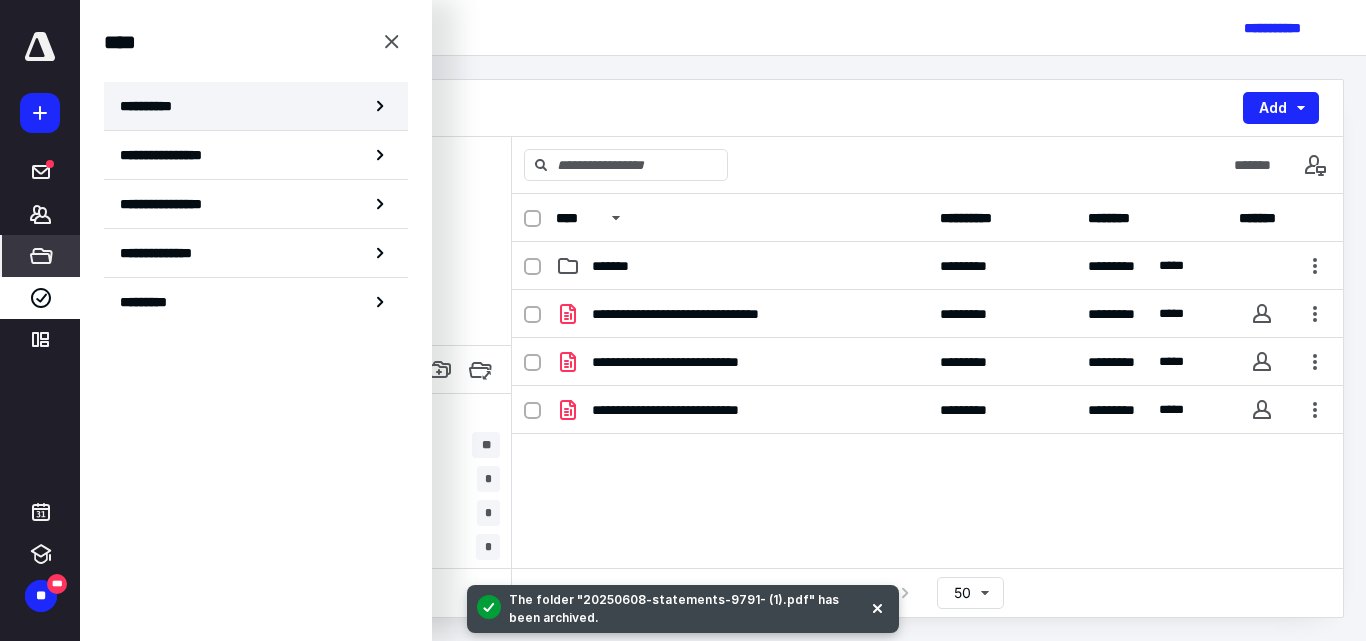 click on "**********" at bounding box center [153, 106] 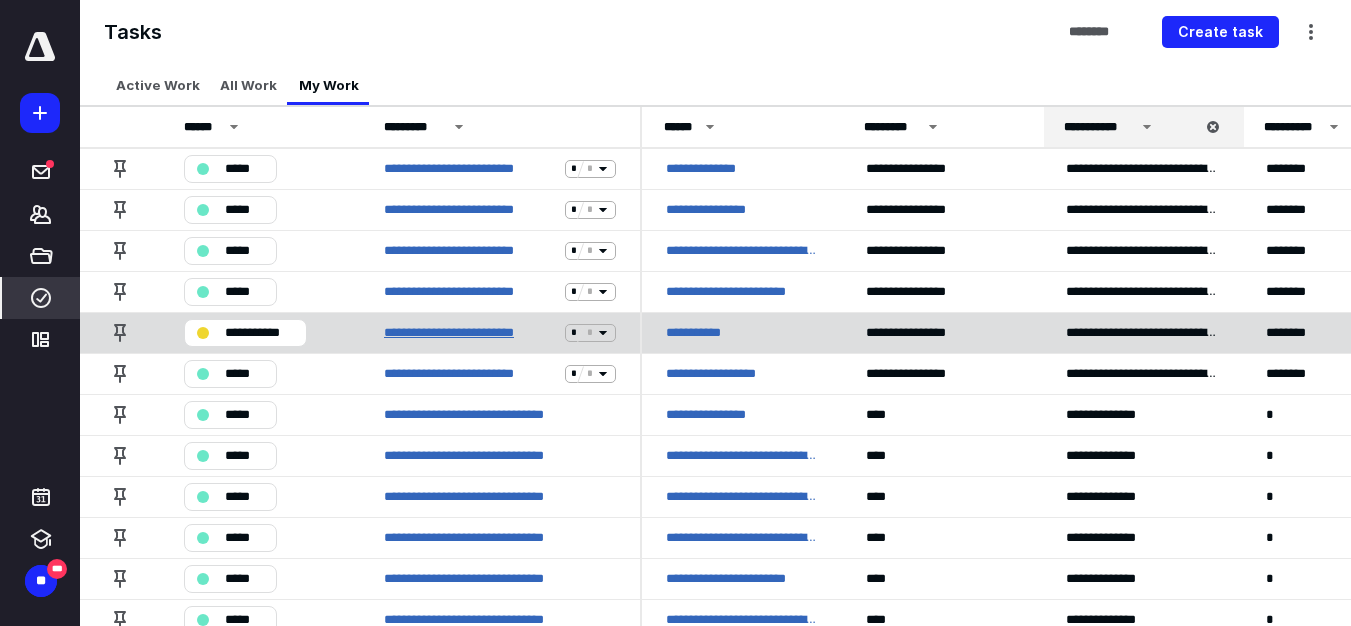 click on "**********" at bounding box center [470, 333] 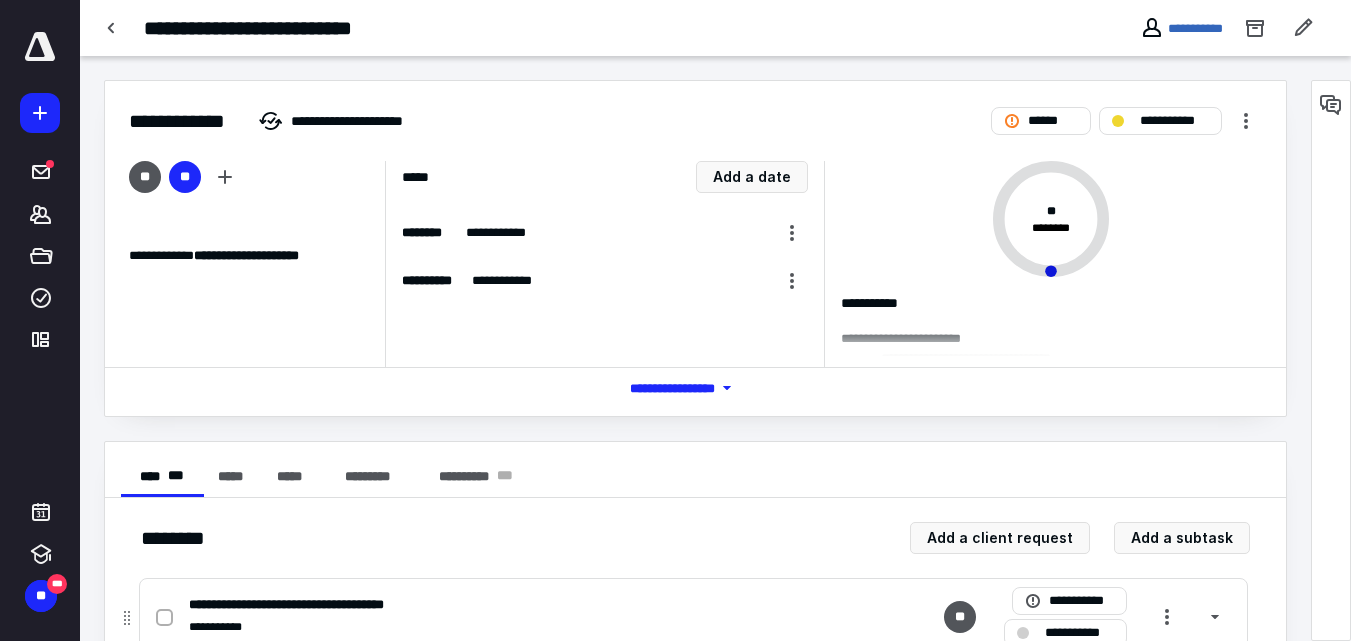 scroll, scrollTop: 64, scrollLeft: 0, axis: vertical 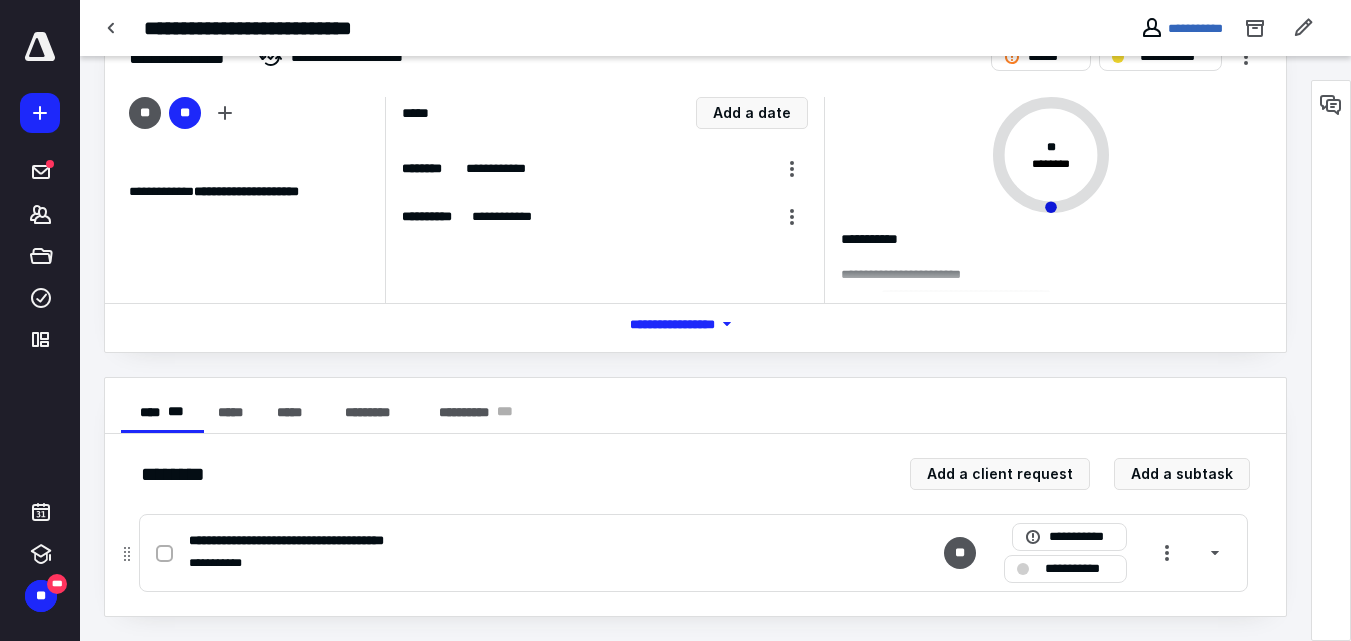 click at bounding box center [164, 554] 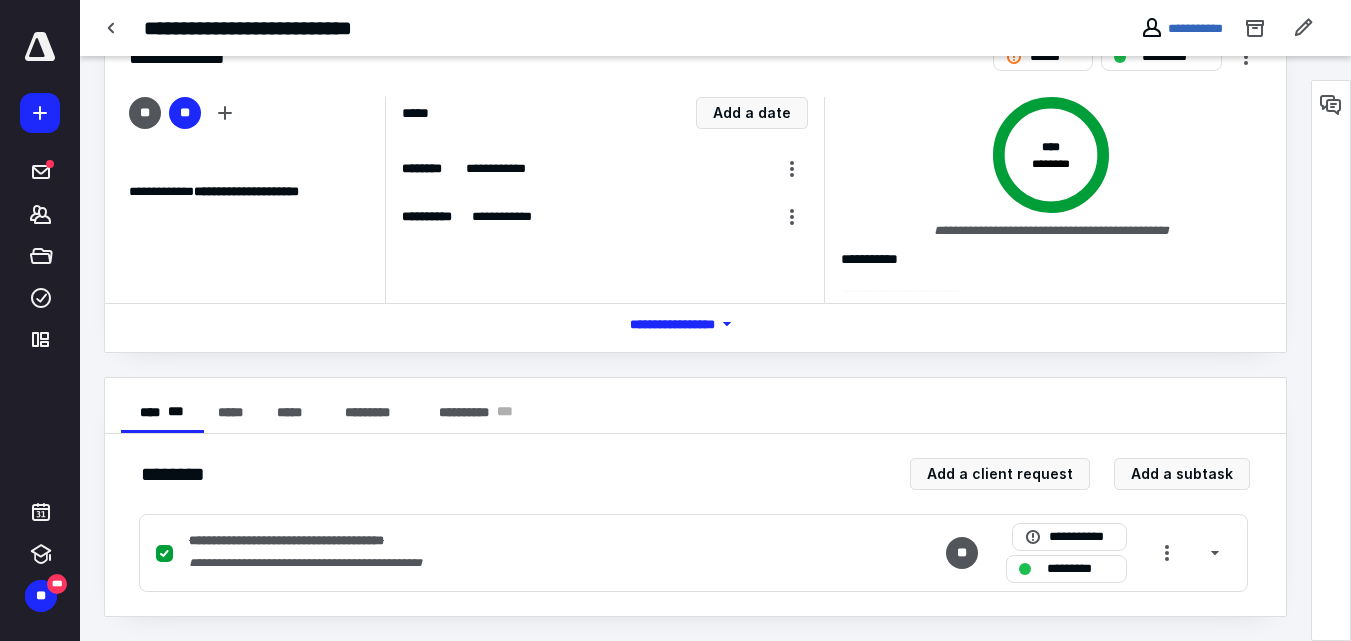 scroll, scrollTop: 0, scrollLeft: 0, axis: both 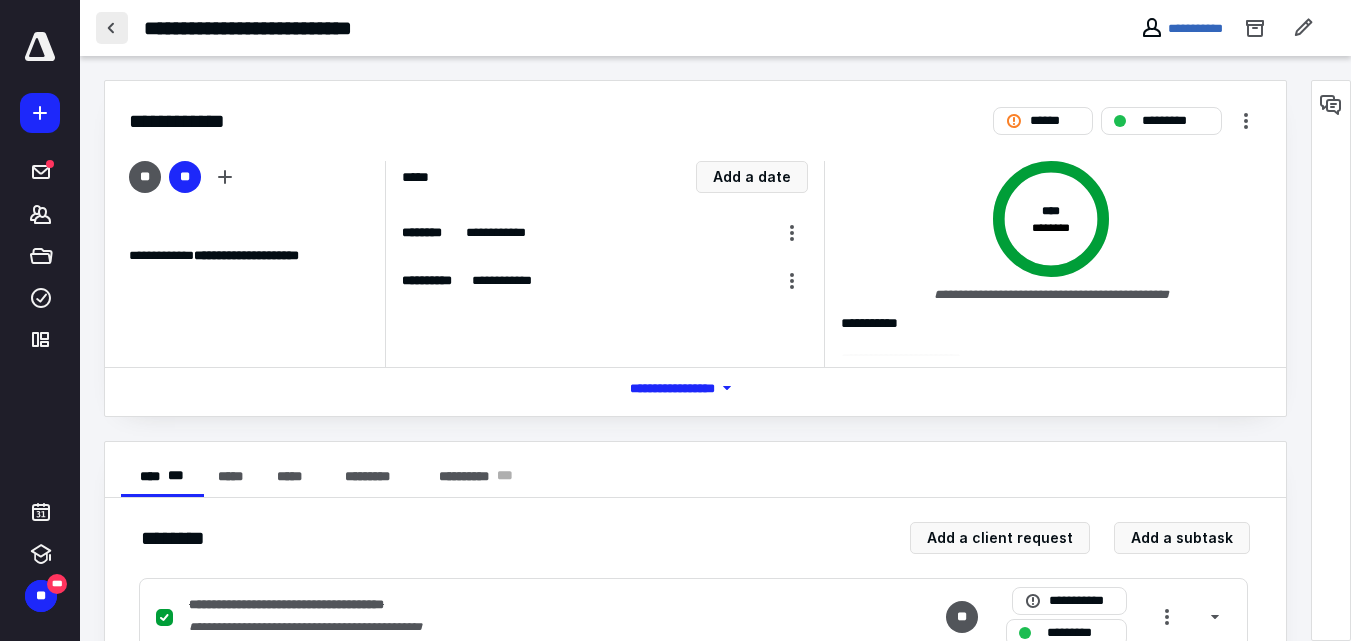 click at bounding box center [112, 28] 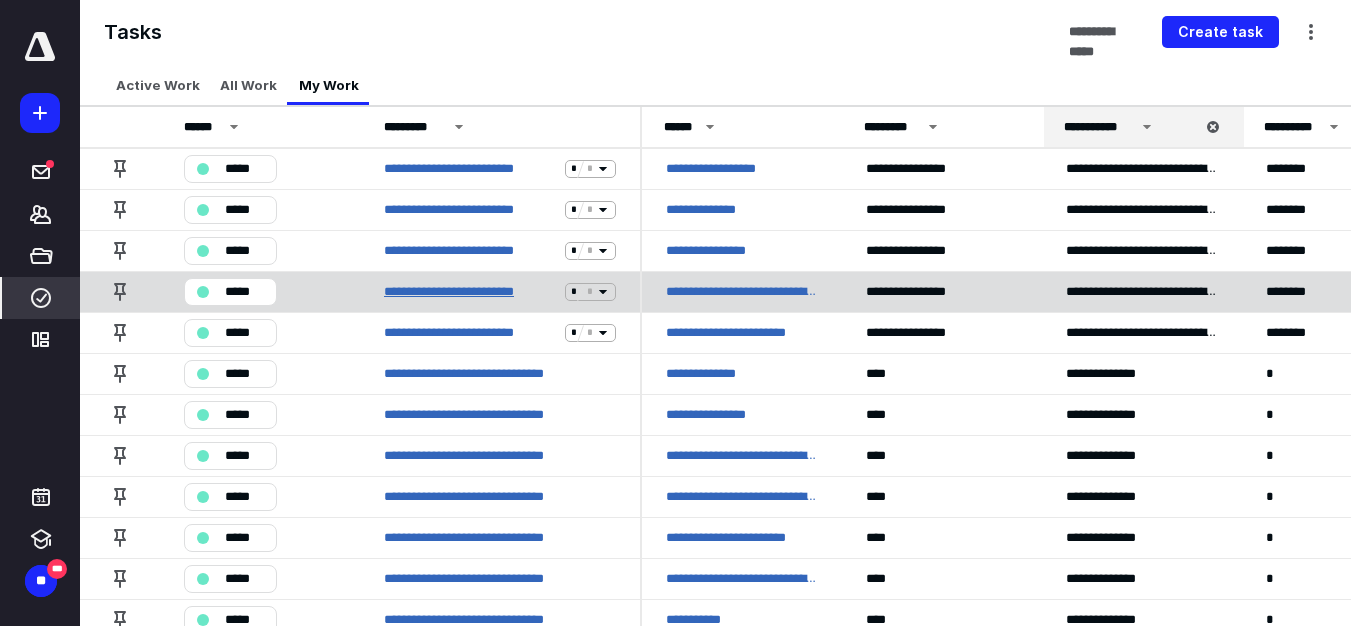 click on "**********" at bounding box center [470, 292] 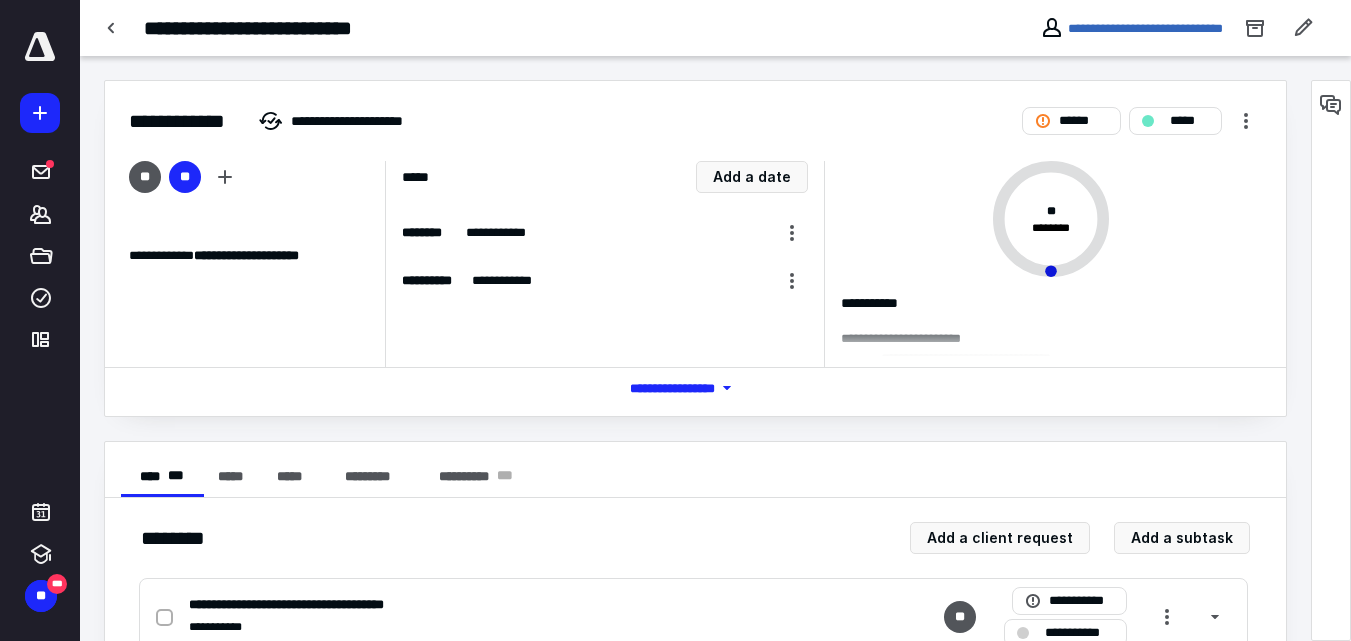 scroll, scrollTop: 64, scrollLeft: 0, axis: vertical 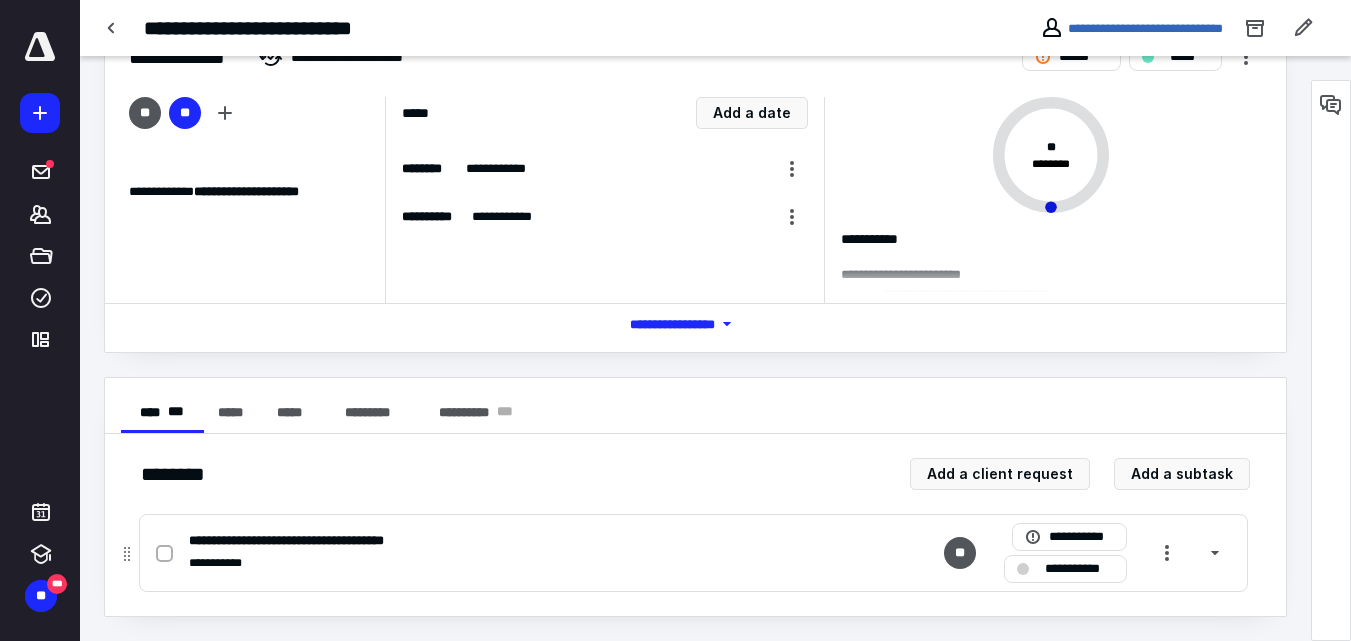 click 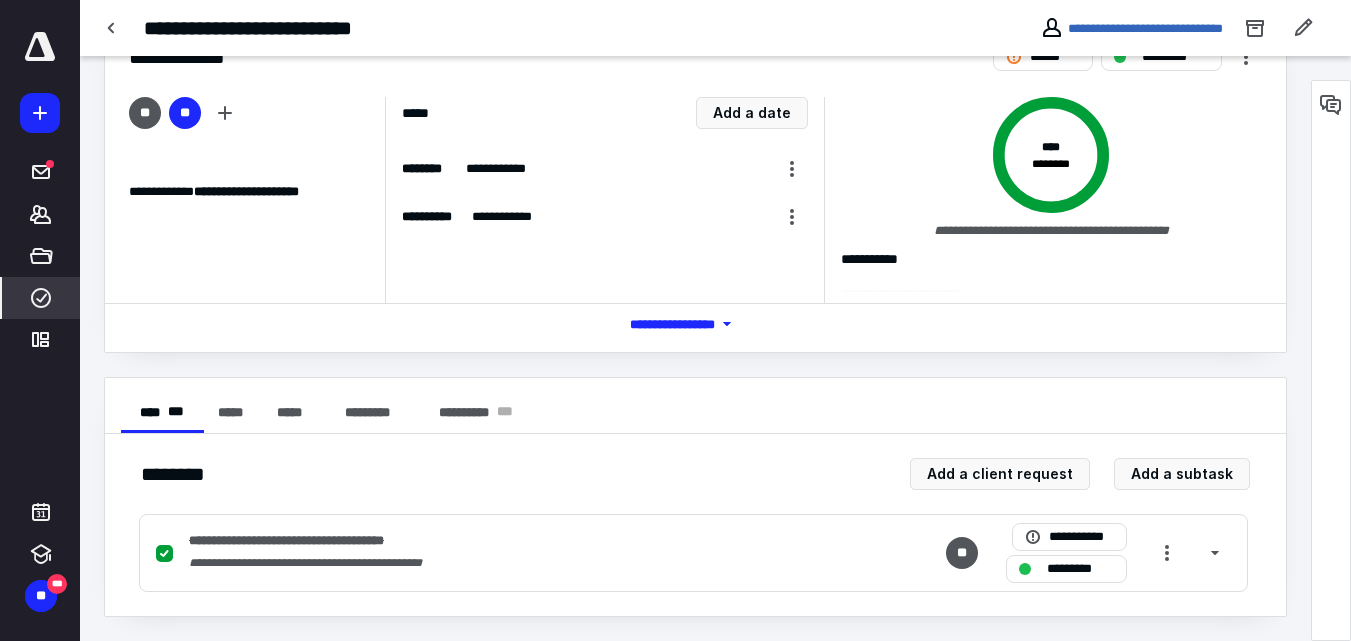 click 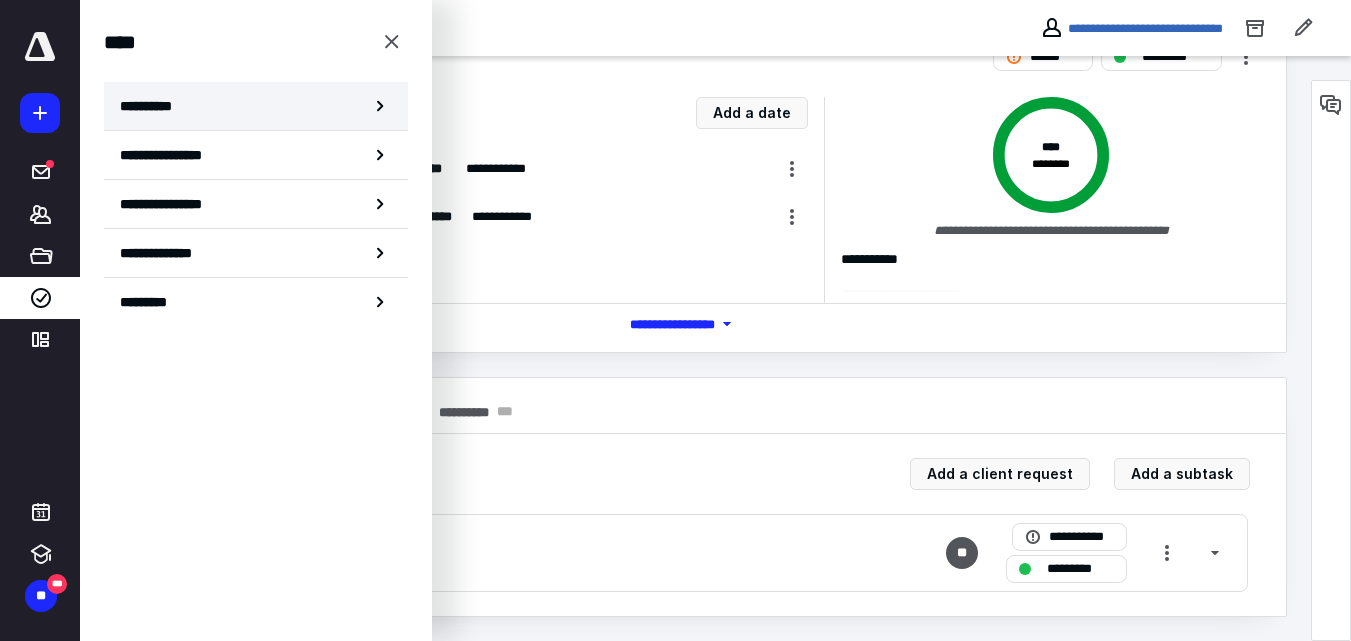 click on "**********" at bounding box center [153, 106] 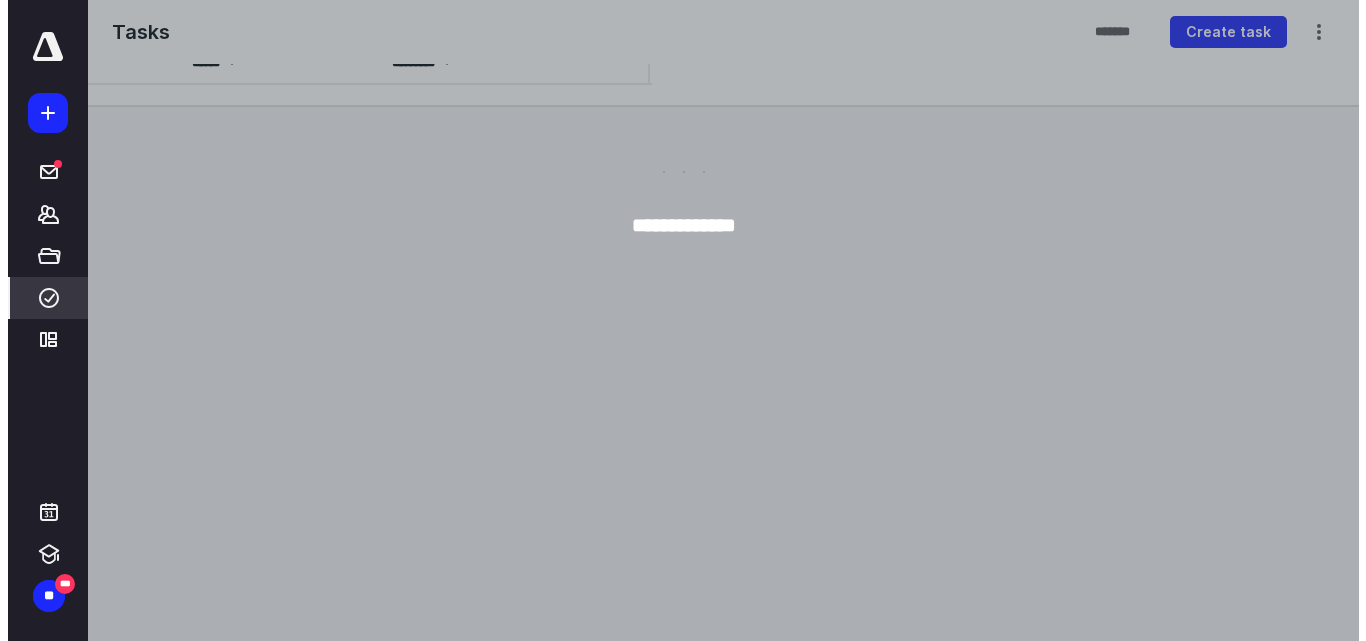 scroll, scrollTop: 0, scrollLeft: 0, axis: both 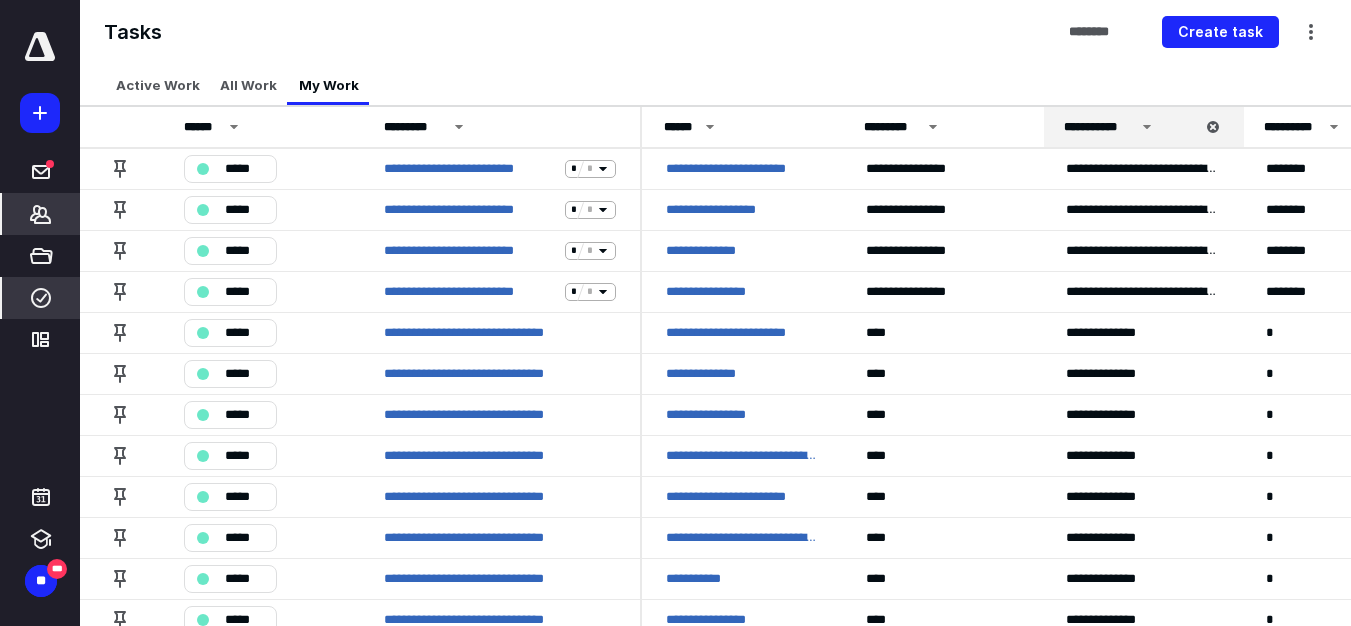 click 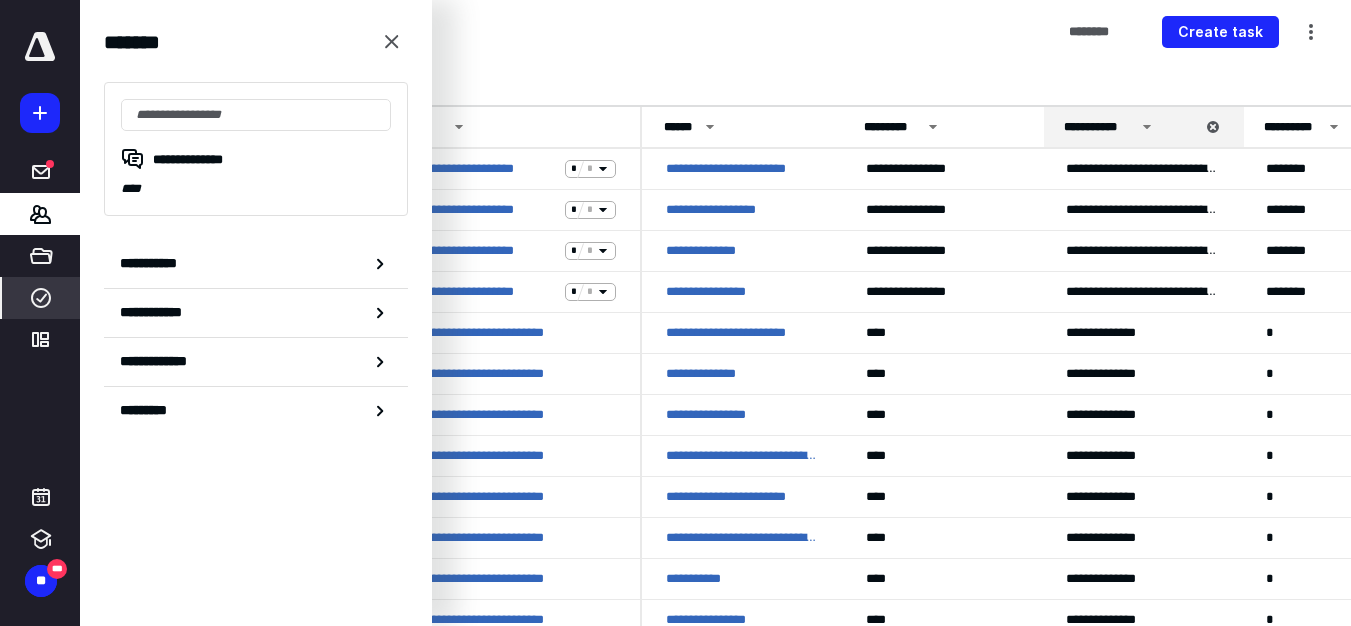 click on "Active Work All Work My Work" at bounding box center [715, 85] 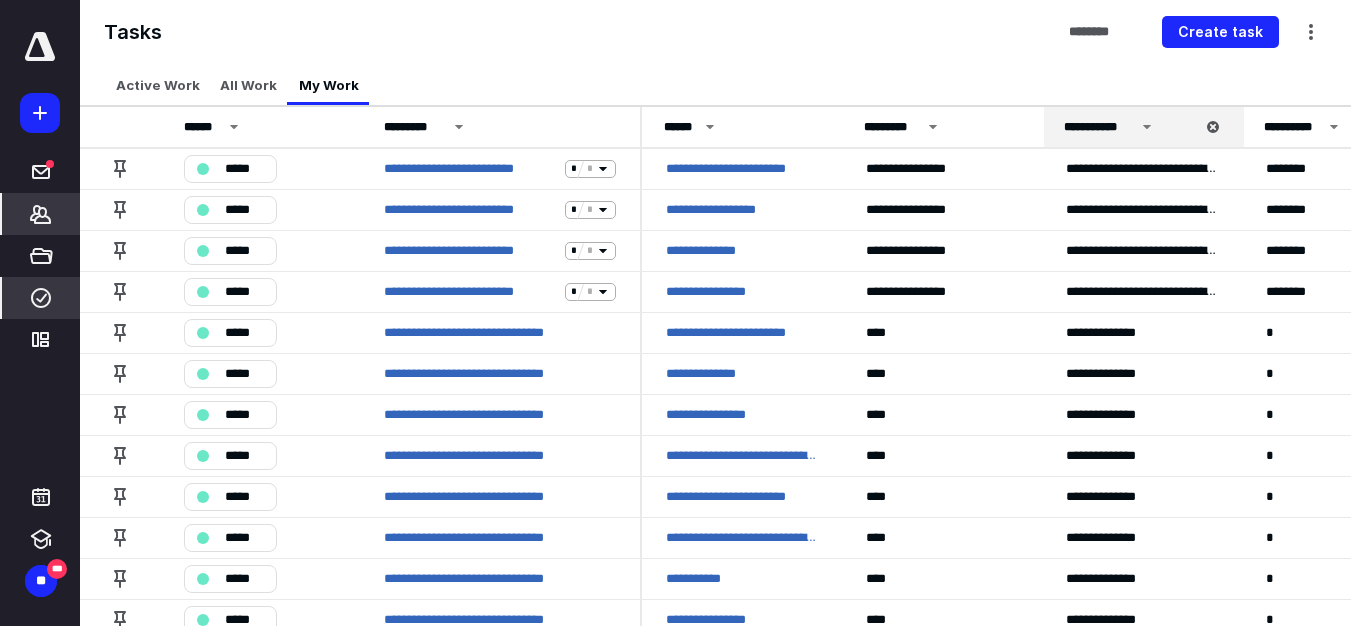 click 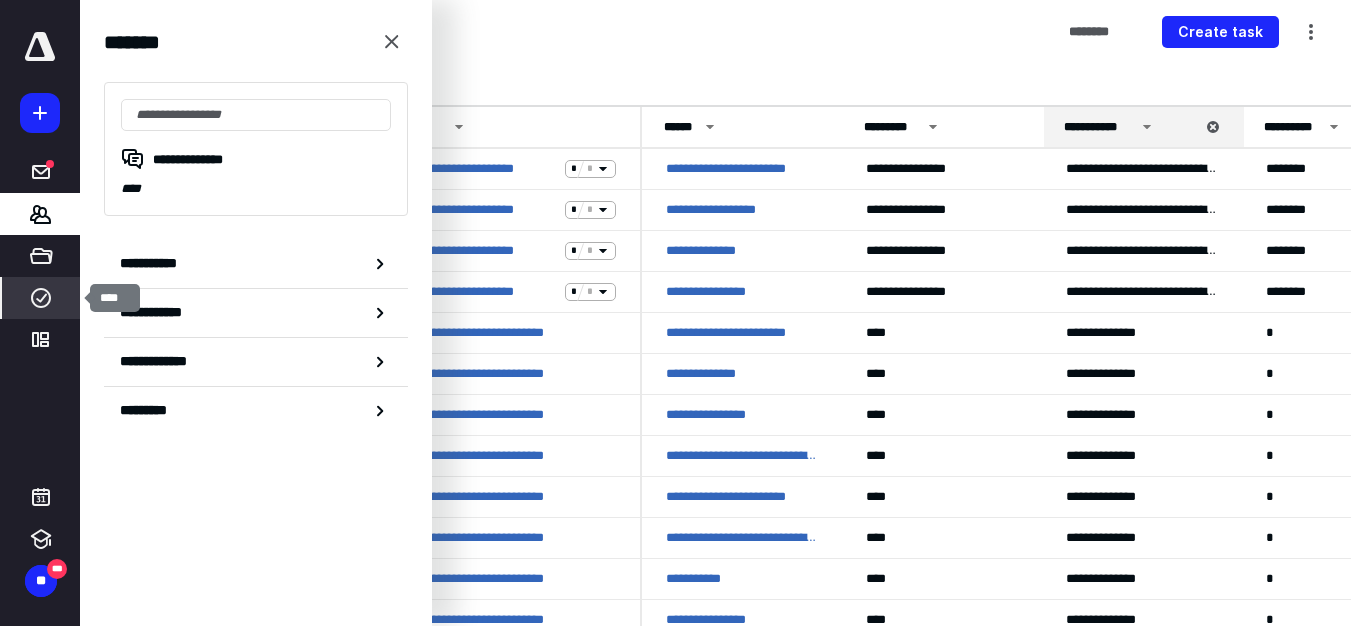 click 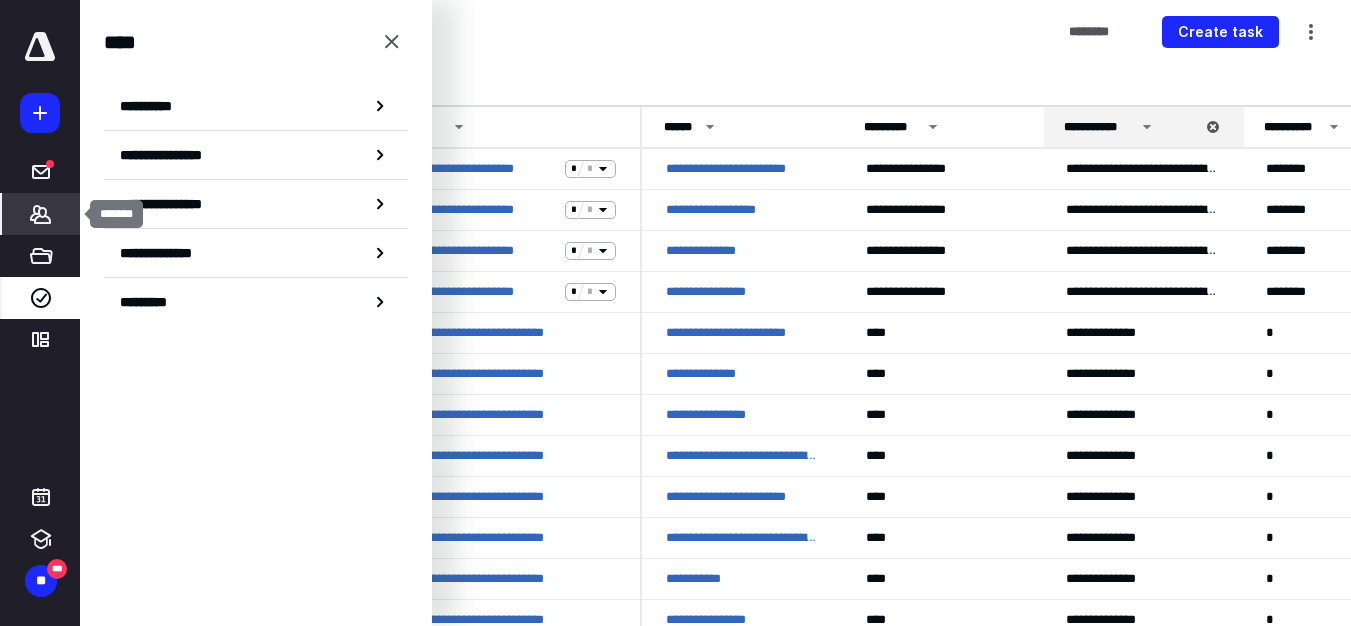 click 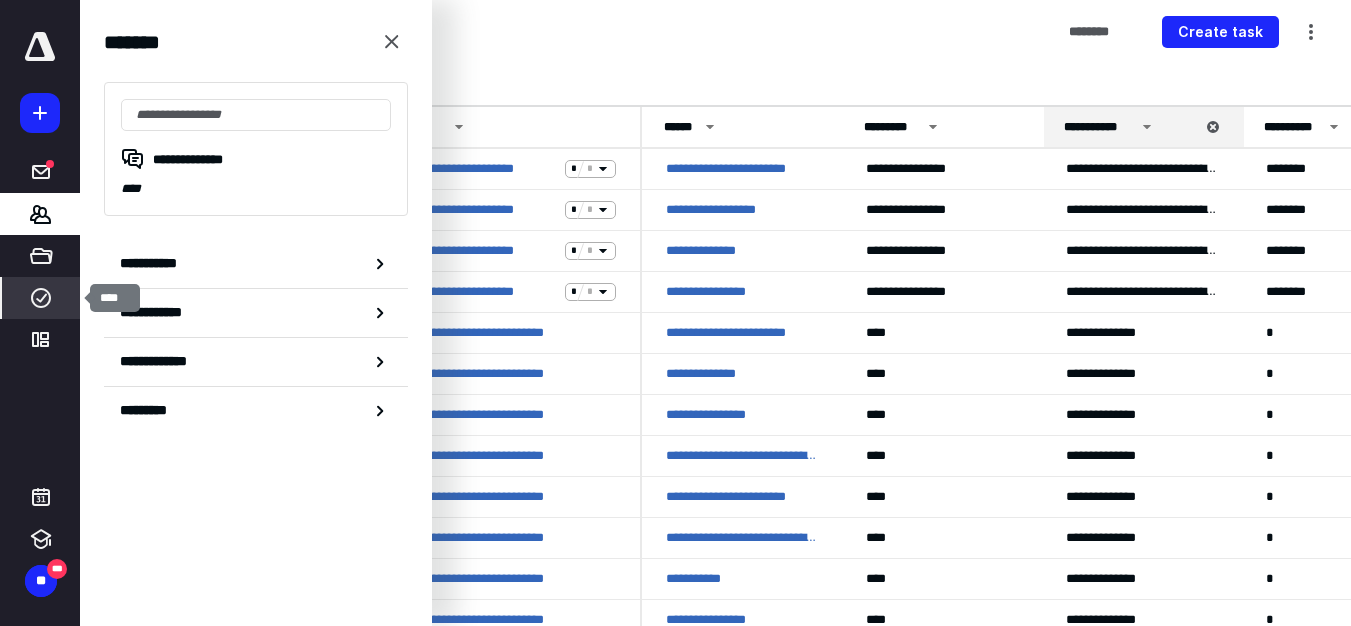 click 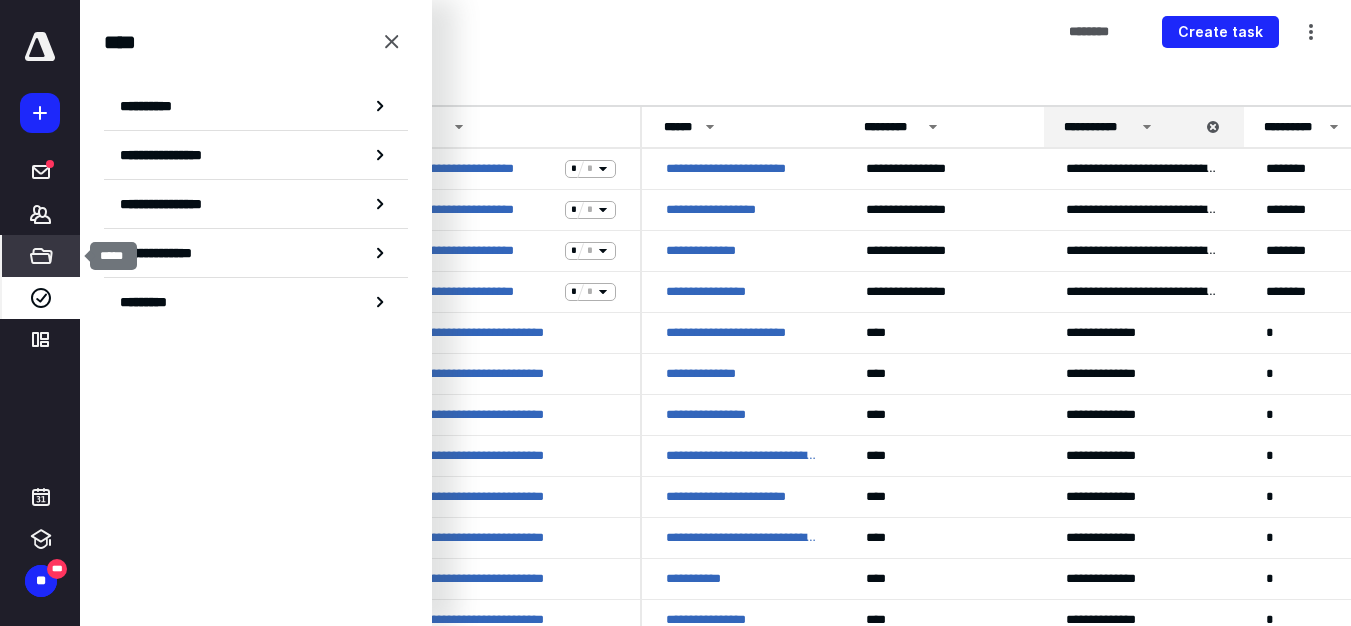 click 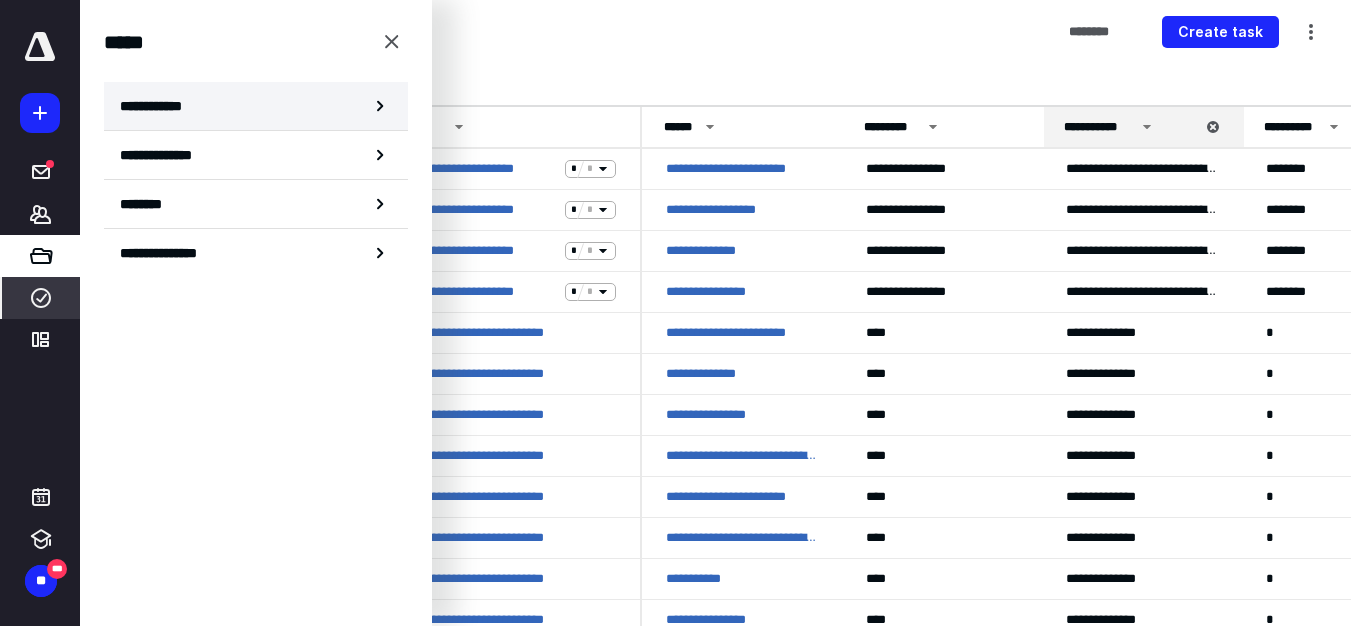 click on "**********" at bounding box center [157, 106] 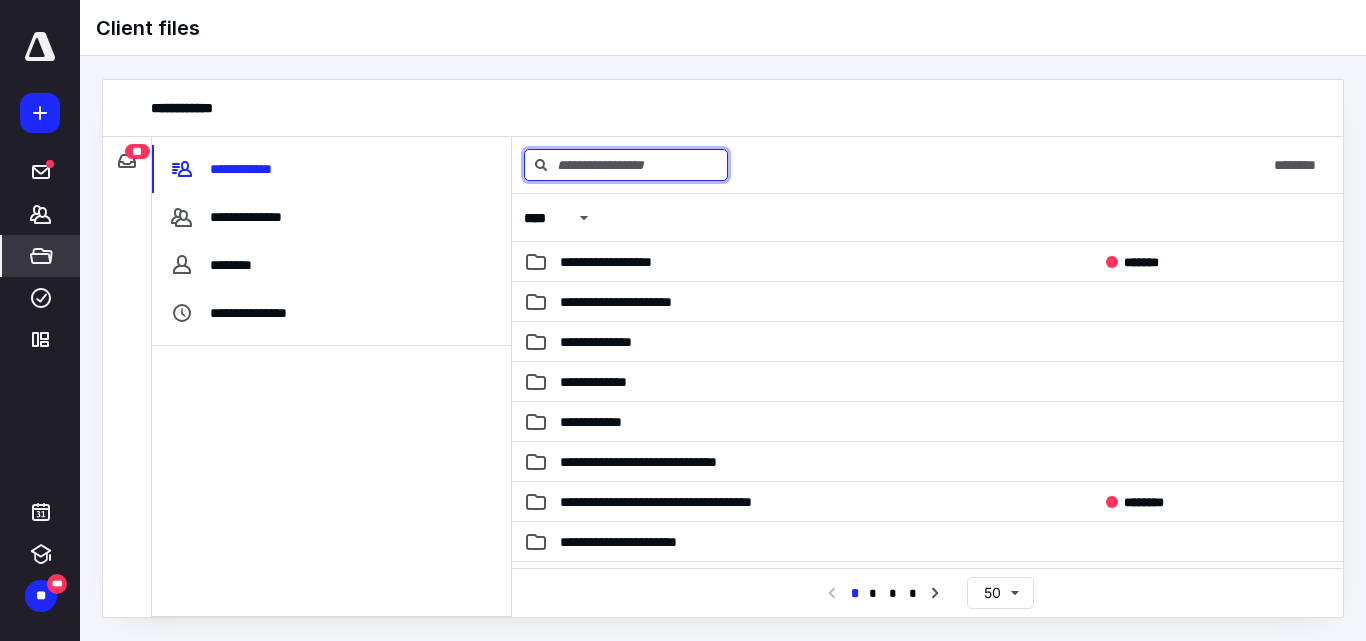 click at bounding box center [626, 165] 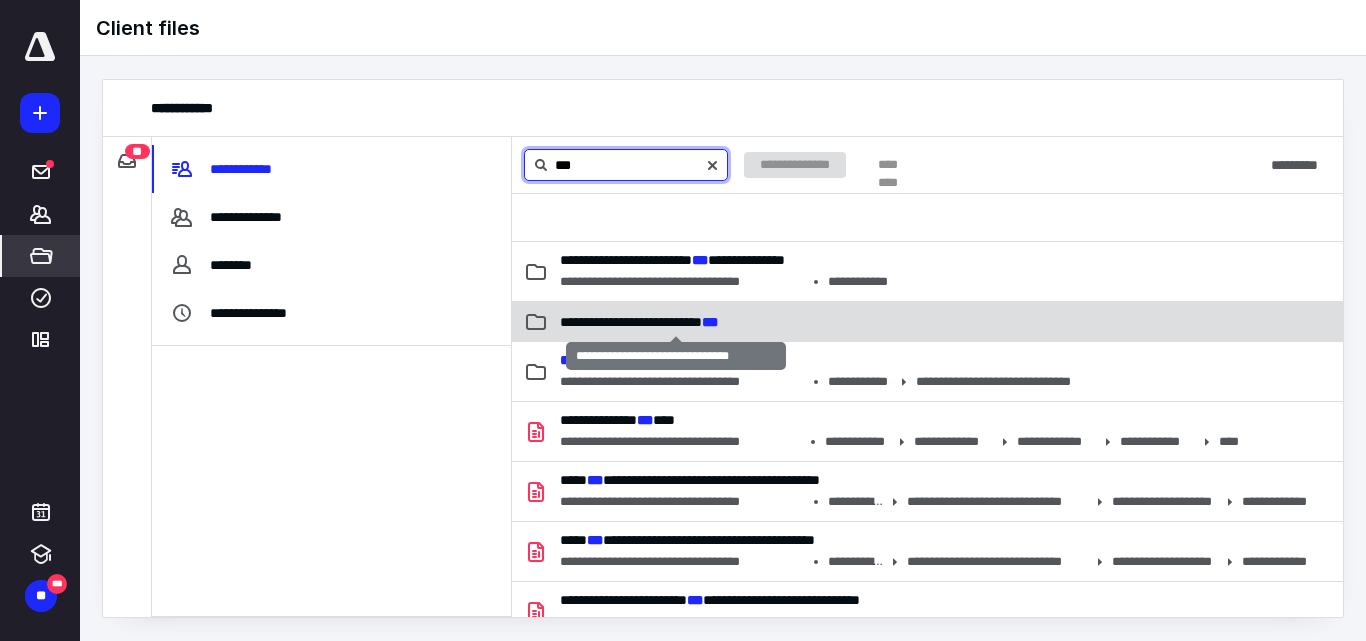 type on "***" 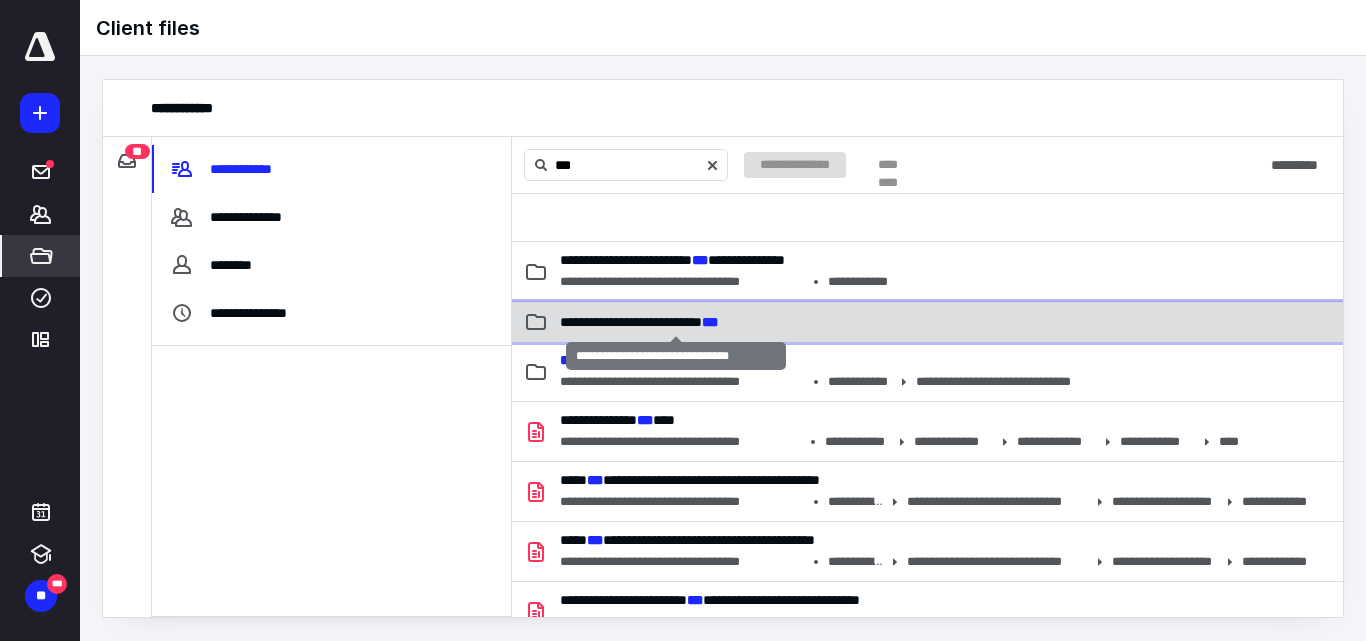 click on "**********" at bounding box center (639, 322) 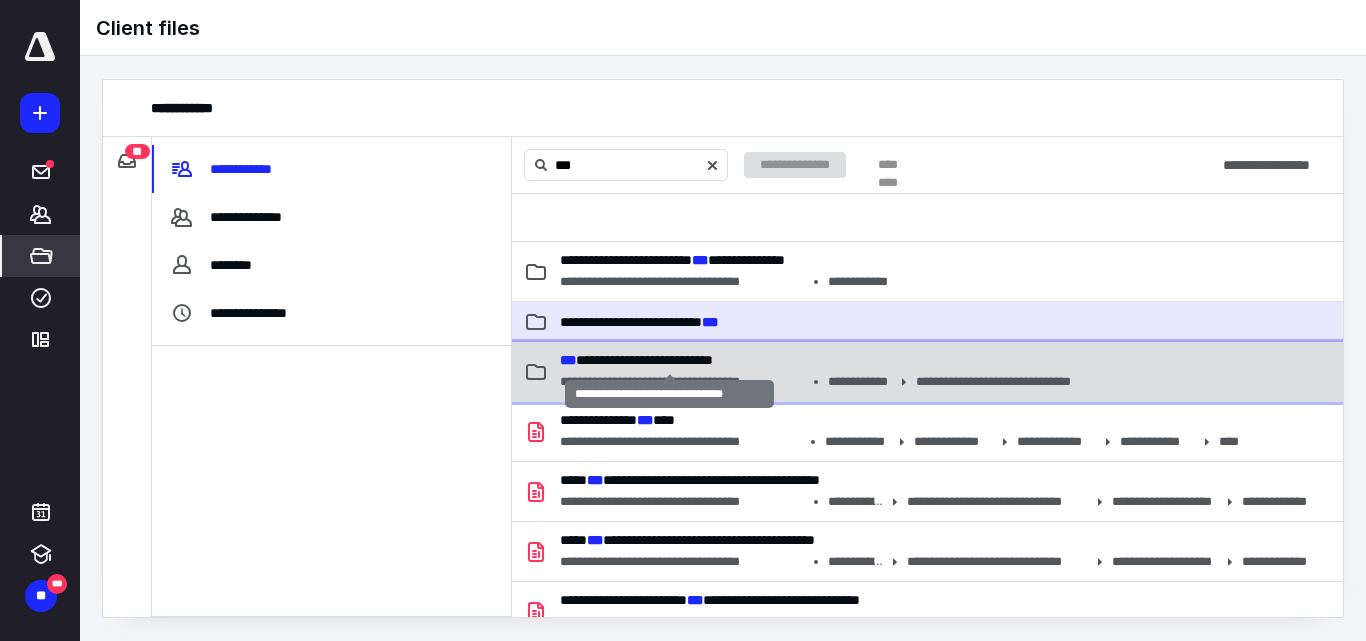 click on "***" at bounding box center [568, 360] 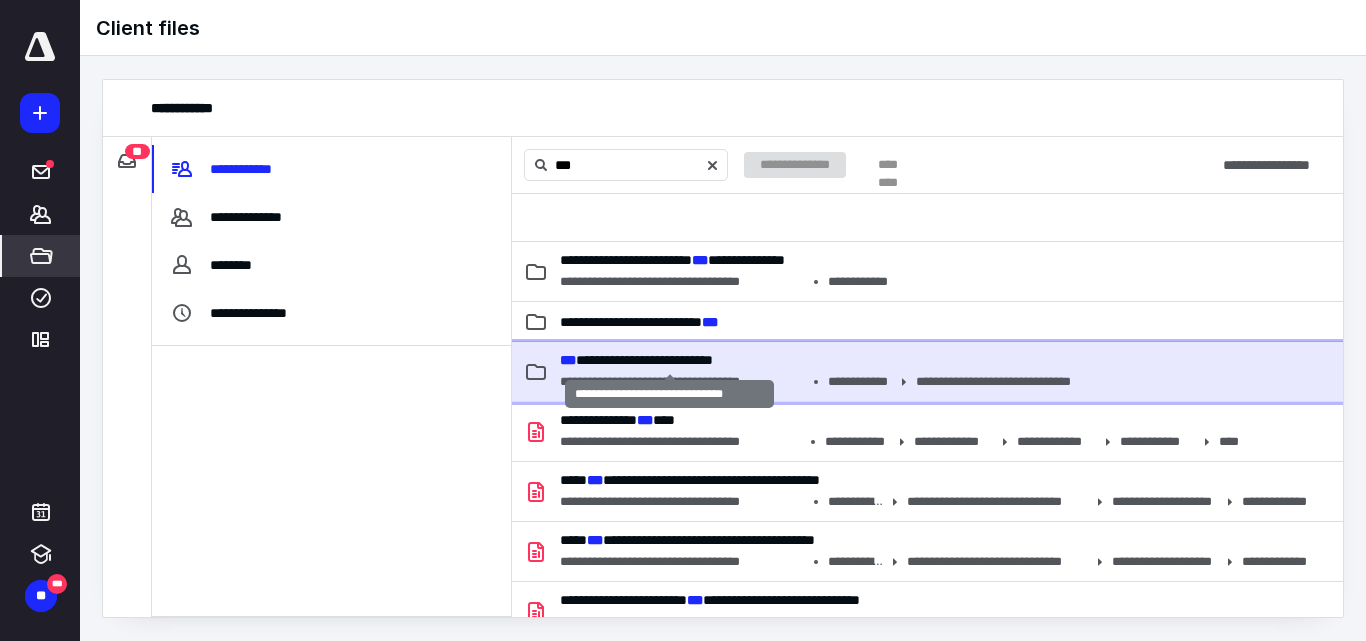 click on "***" at bounding box center [568, 360] 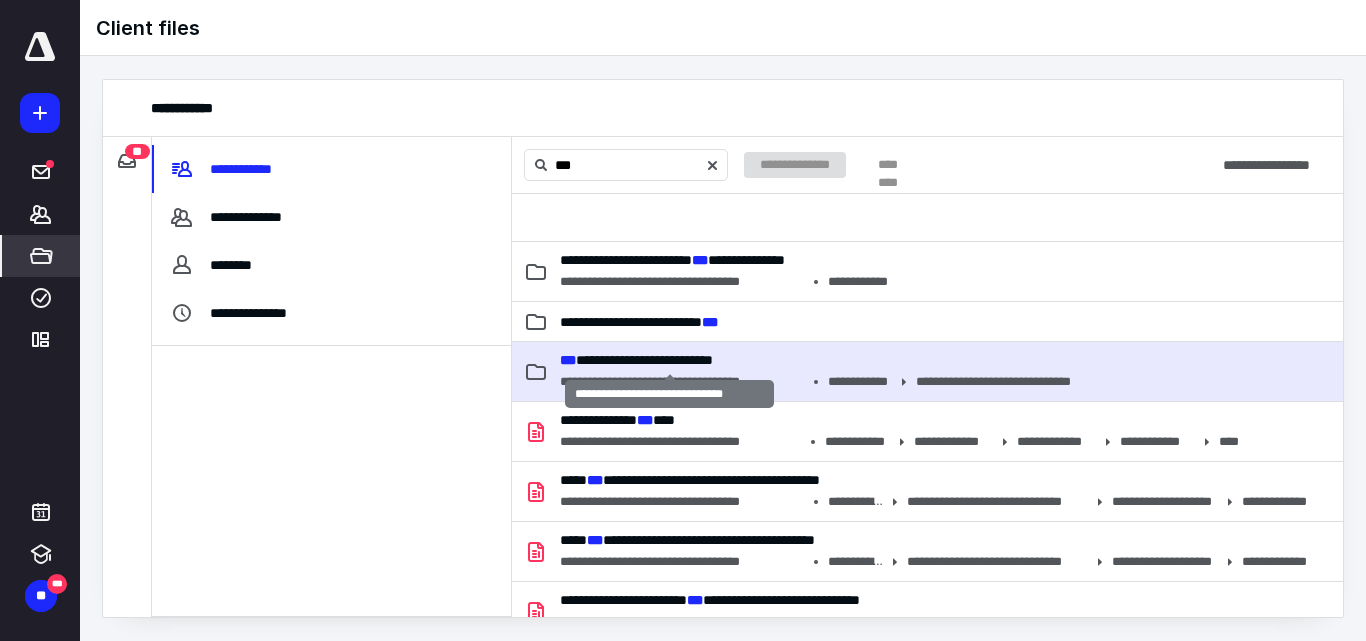 type 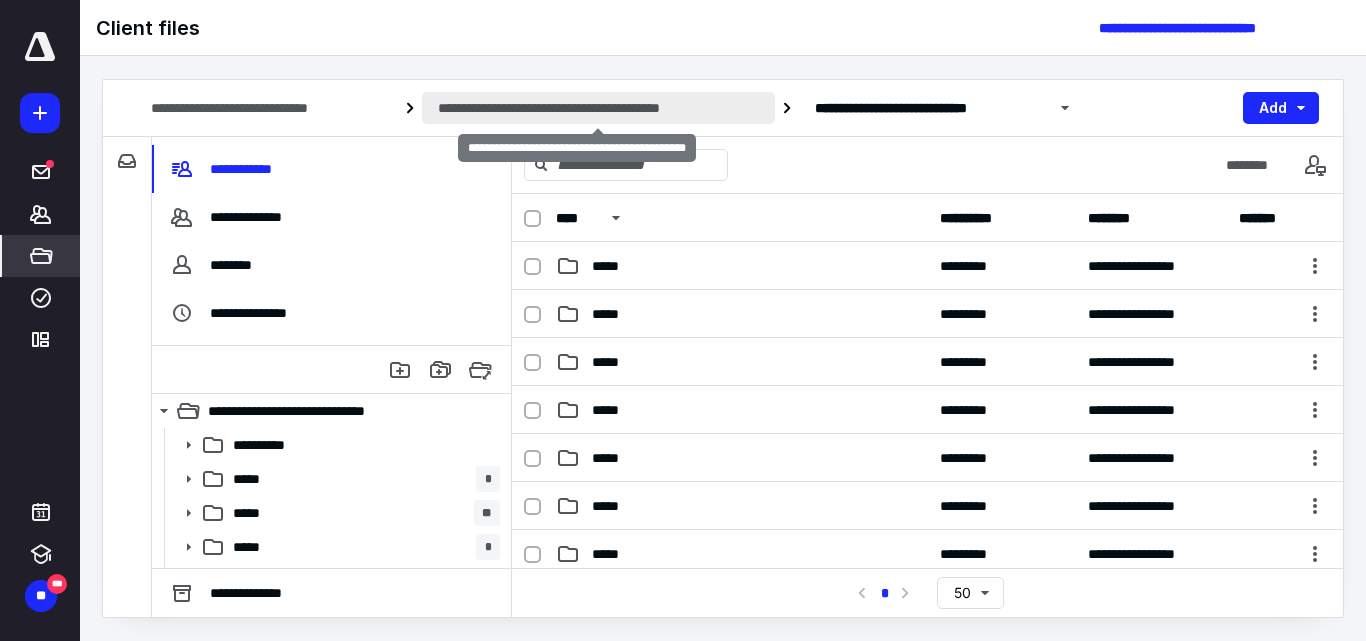 click on "**********" at bounding box center (598, 108) 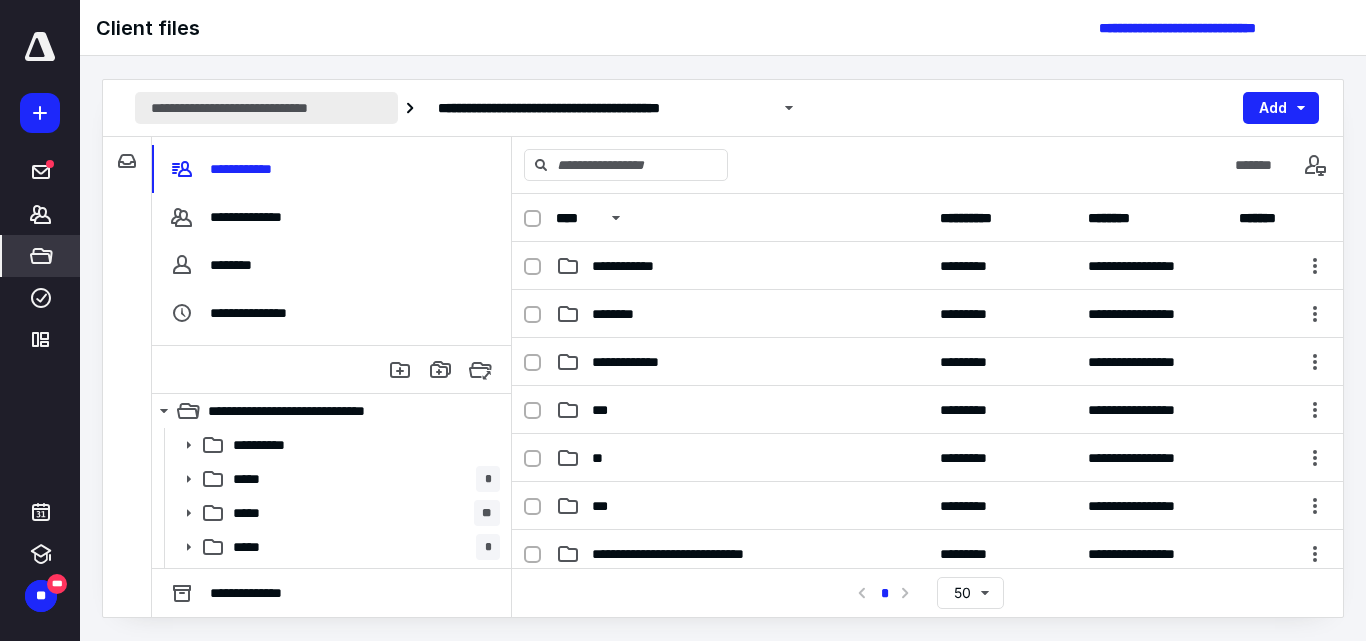 click on "**********" at bounding box center [266, 108] 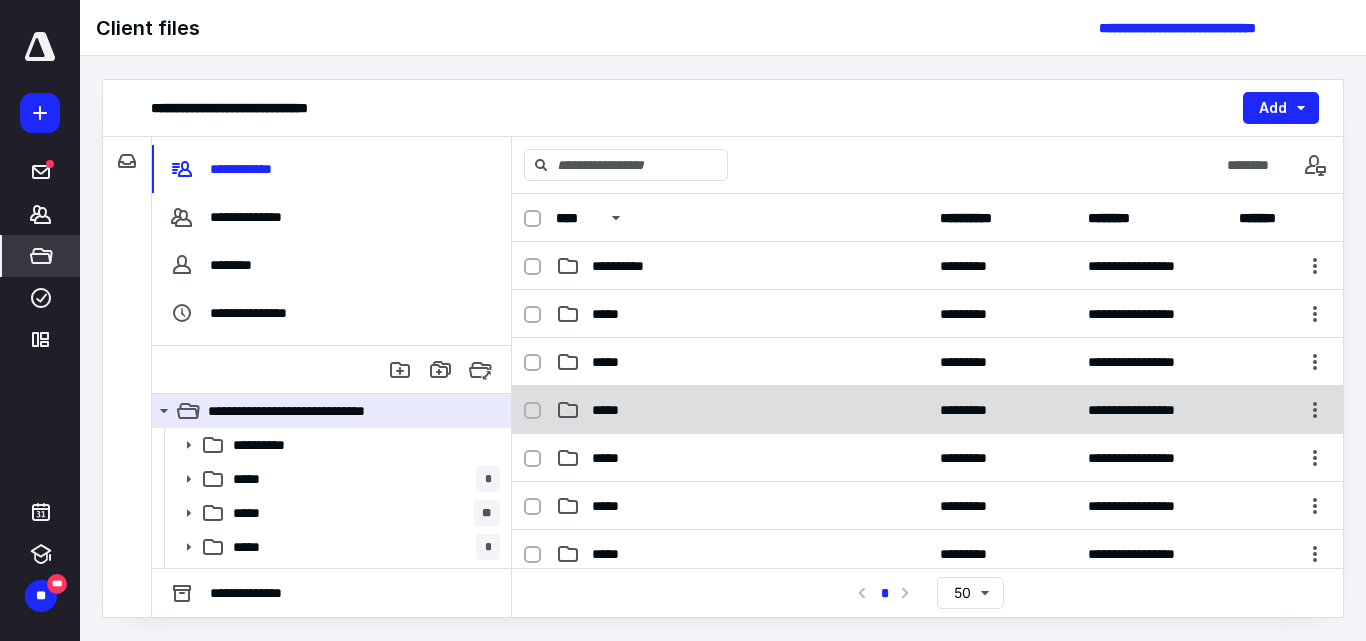 scroll, scrollTop: 200, scrollLeft: 0, axis: vertical 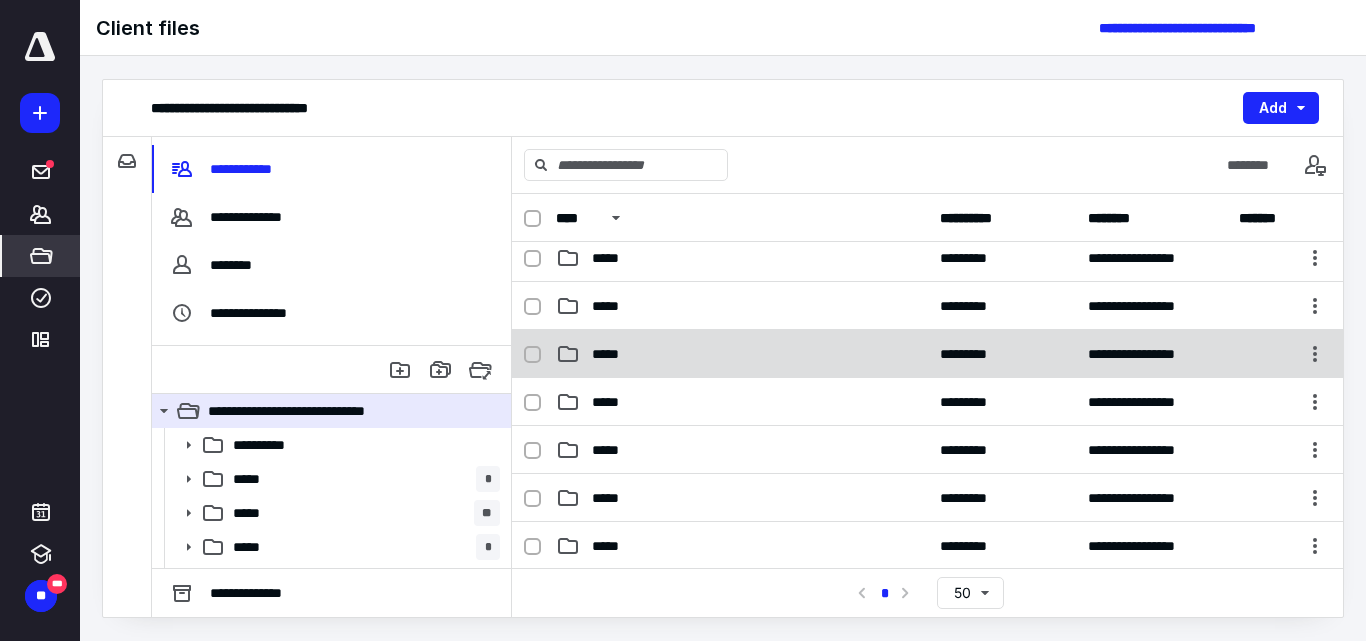 click on "*****" at bounding box center (611, 354) 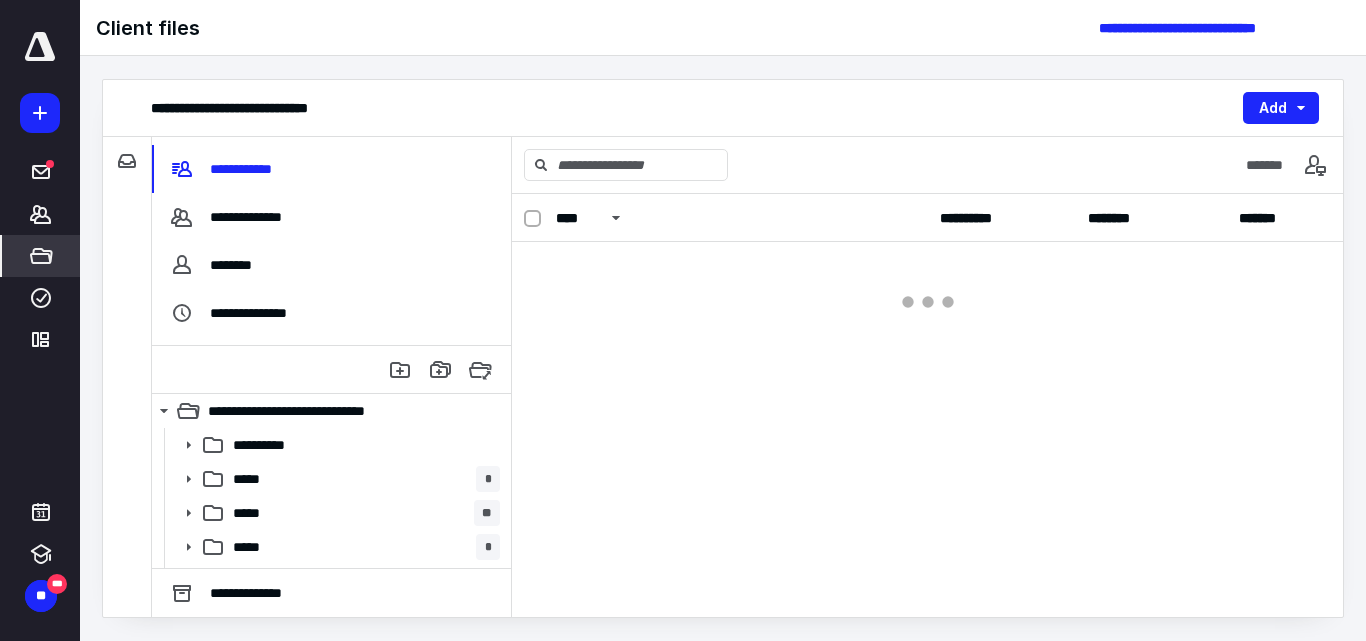 scroll, scrollTop: 0, scrollLeft: 0, axis: both 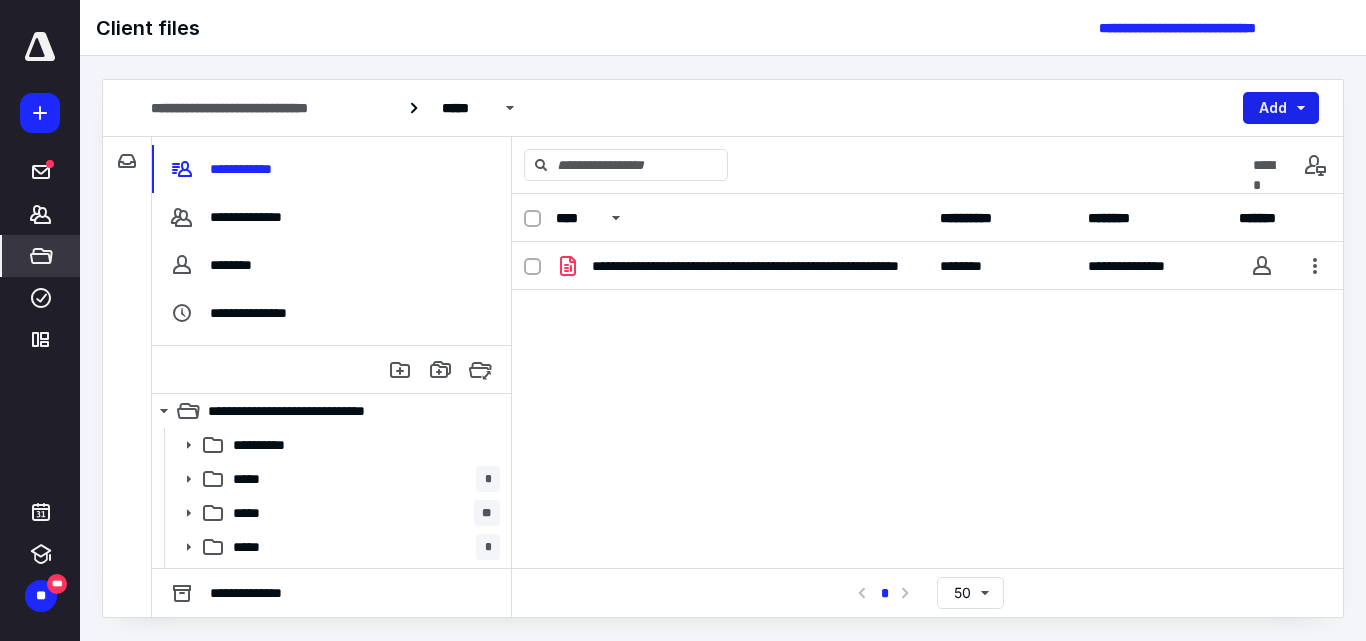 click on "Add" at bounding box center (1281, 108) 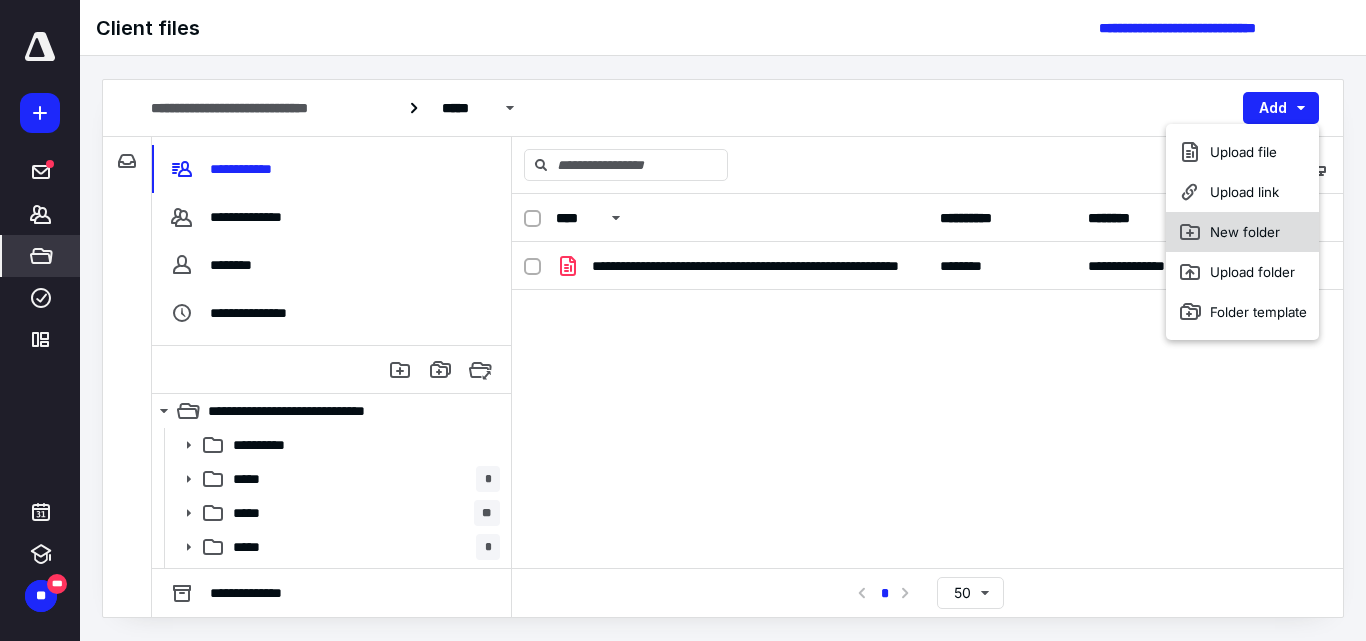 click on "New folder" at bounding box center [1242, 232] 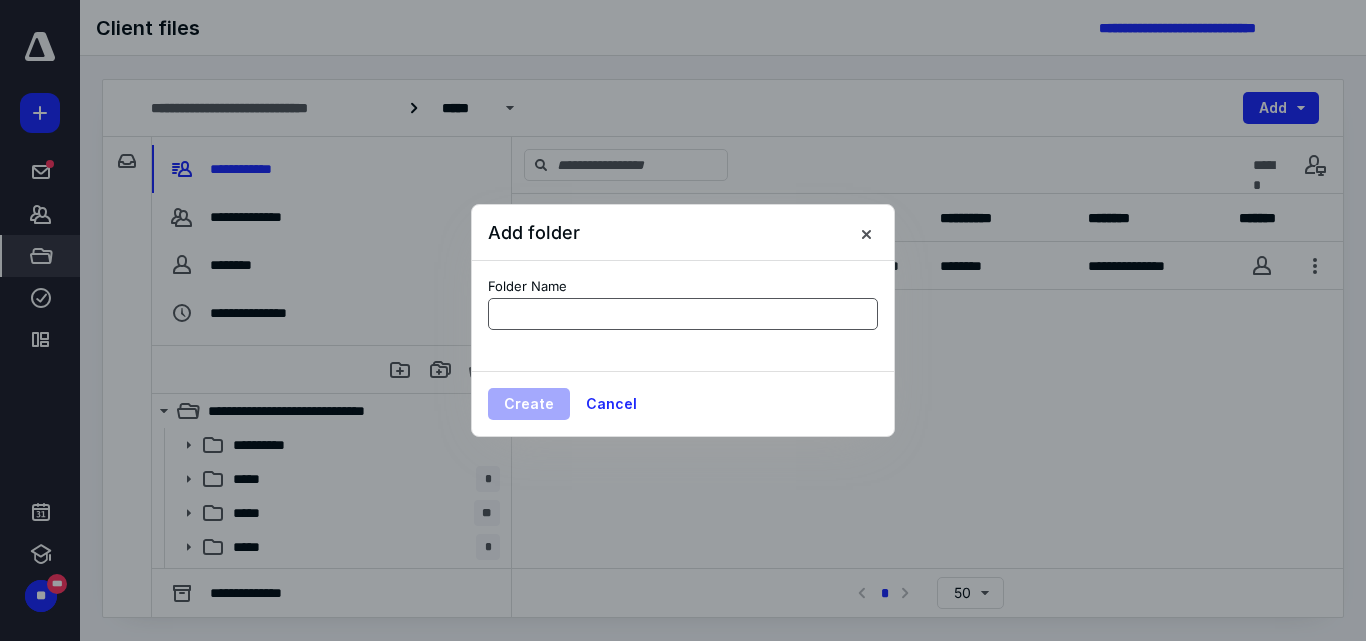 click at bounding box center (683, 314) 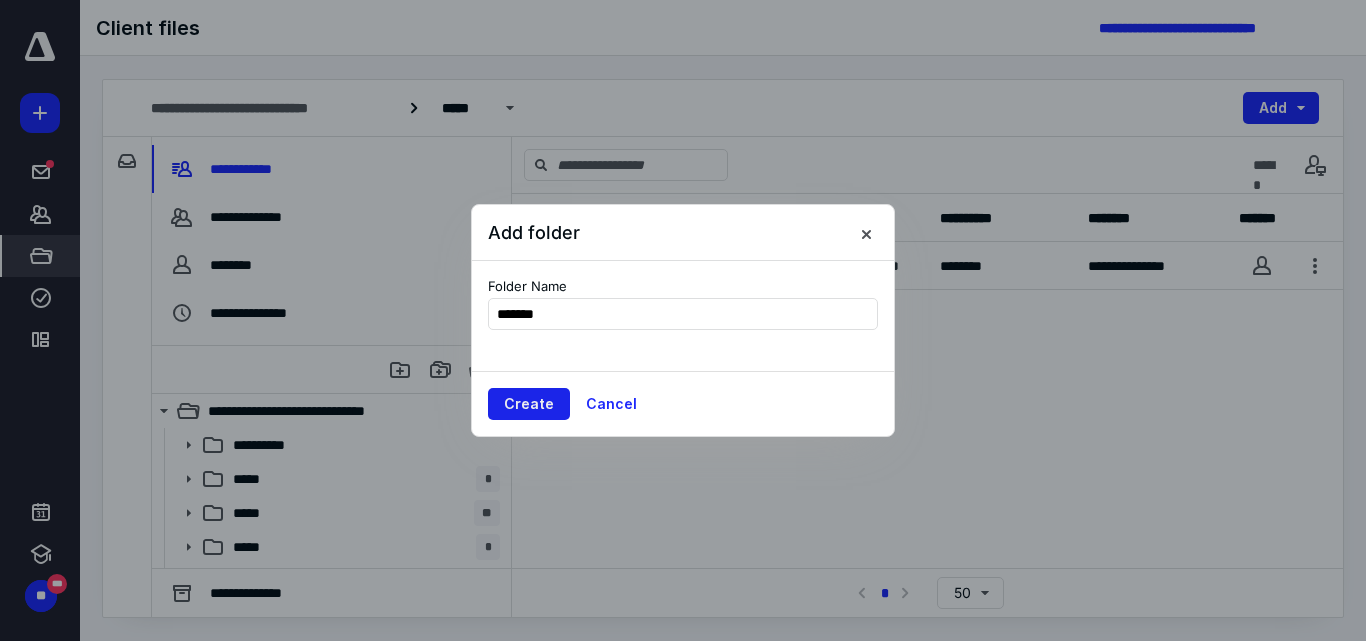 type on "*******" 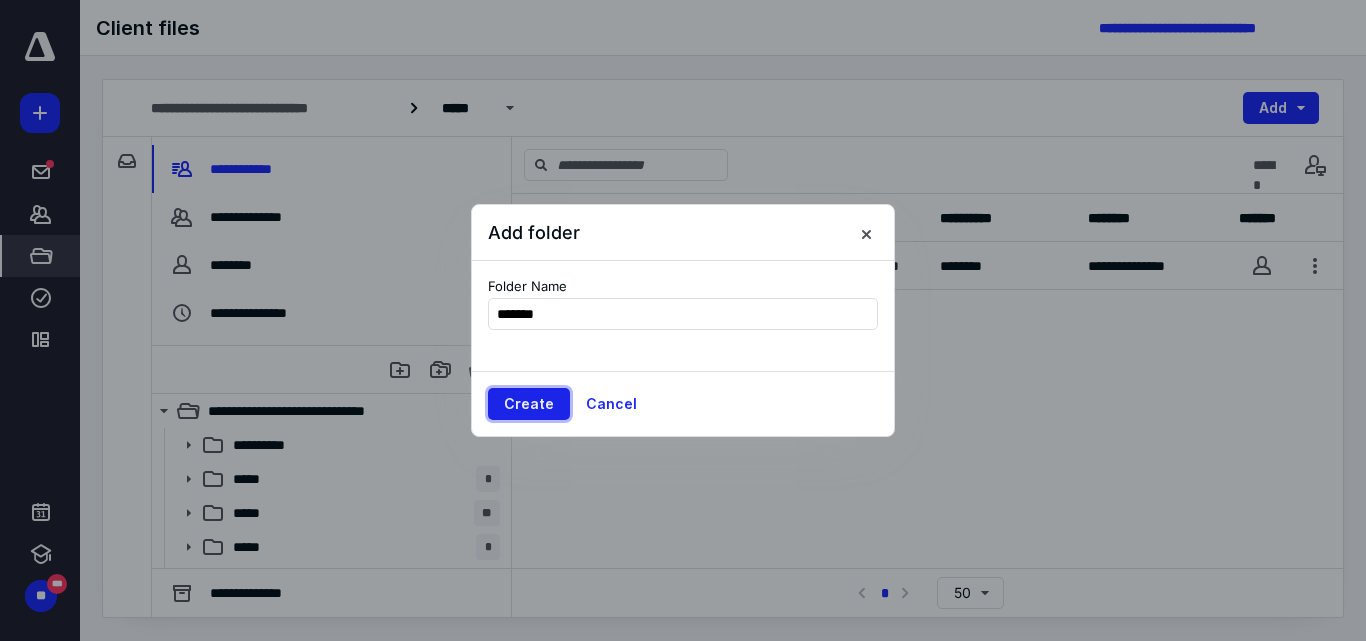 click on "Create" at bounding box center [529, 404] 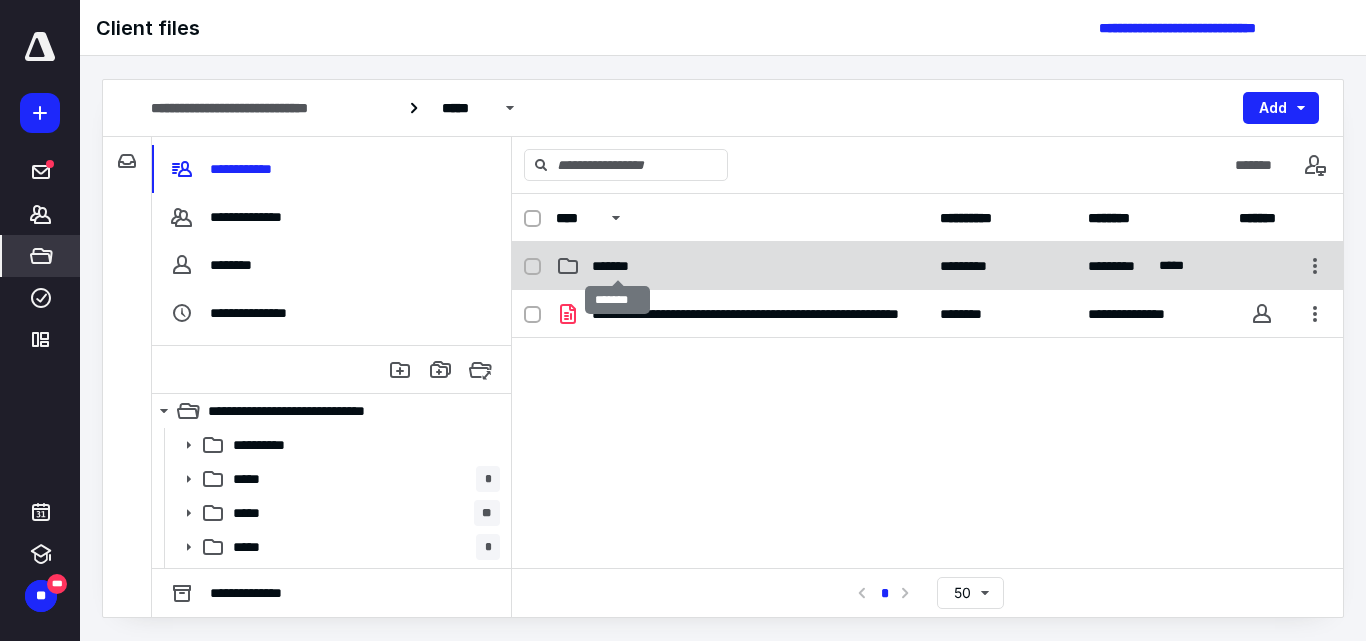 click on "*******" at bounding box center [617, 266] 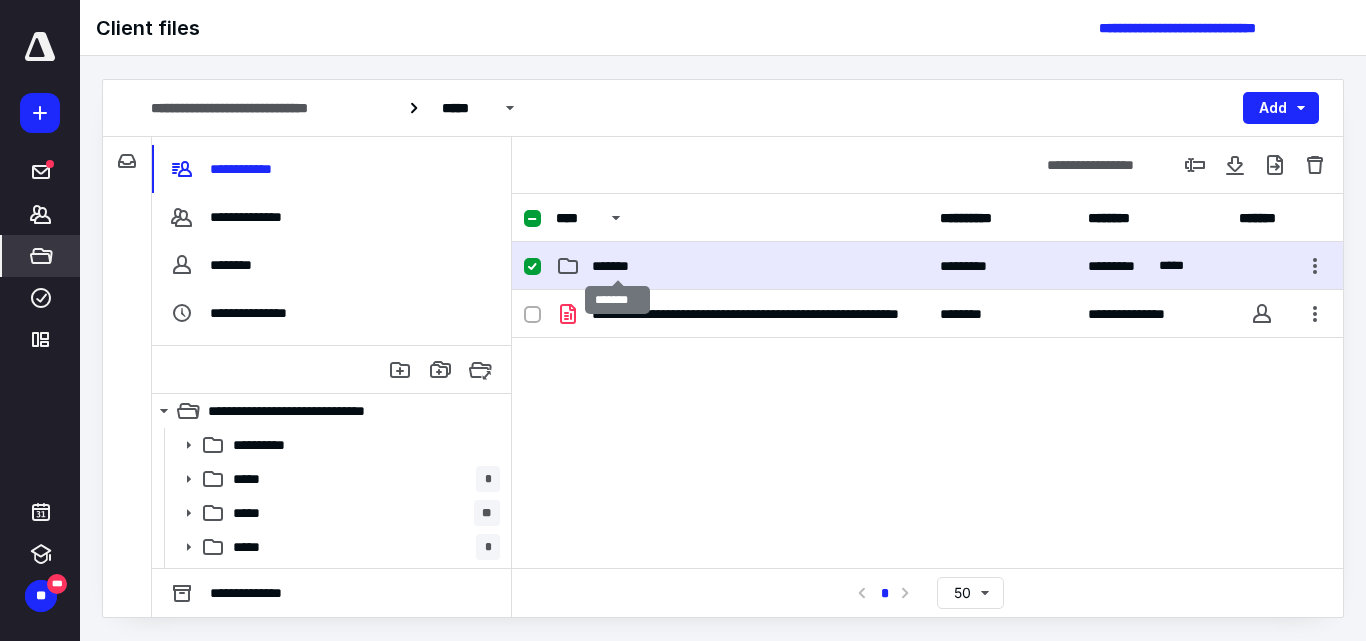 click on "*******" at bounding box center [617, 266] 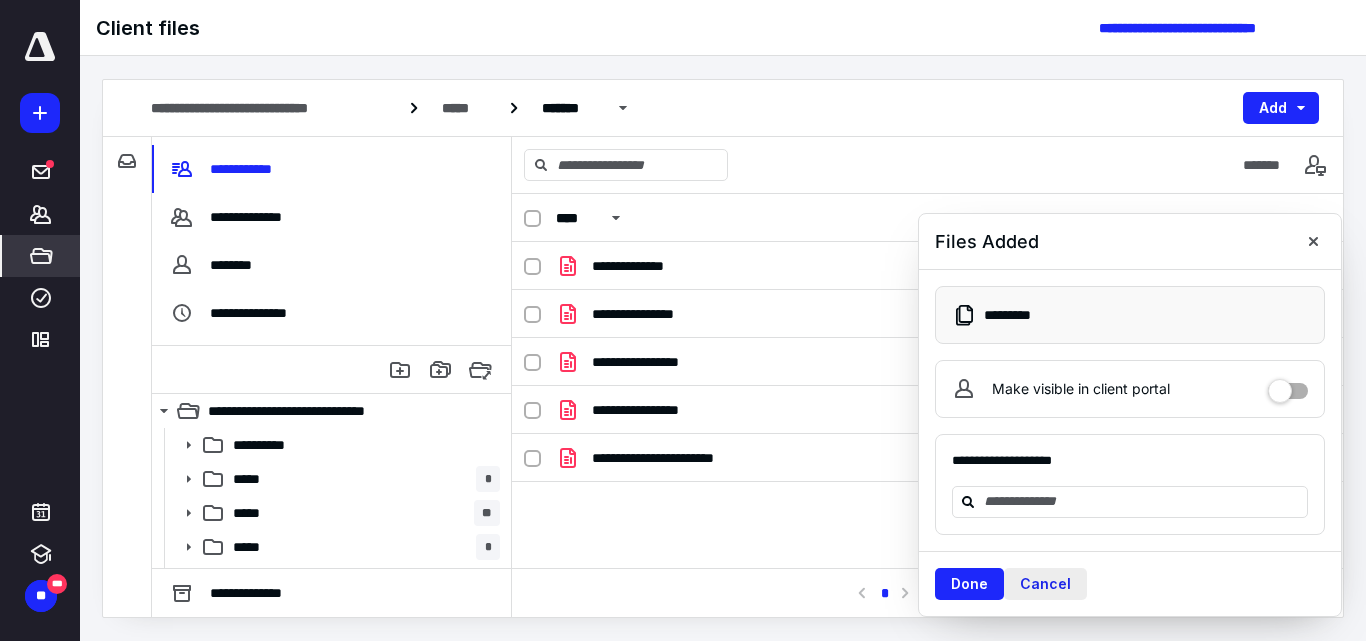 click on "Cancel" at bounding box center (1045, 584) 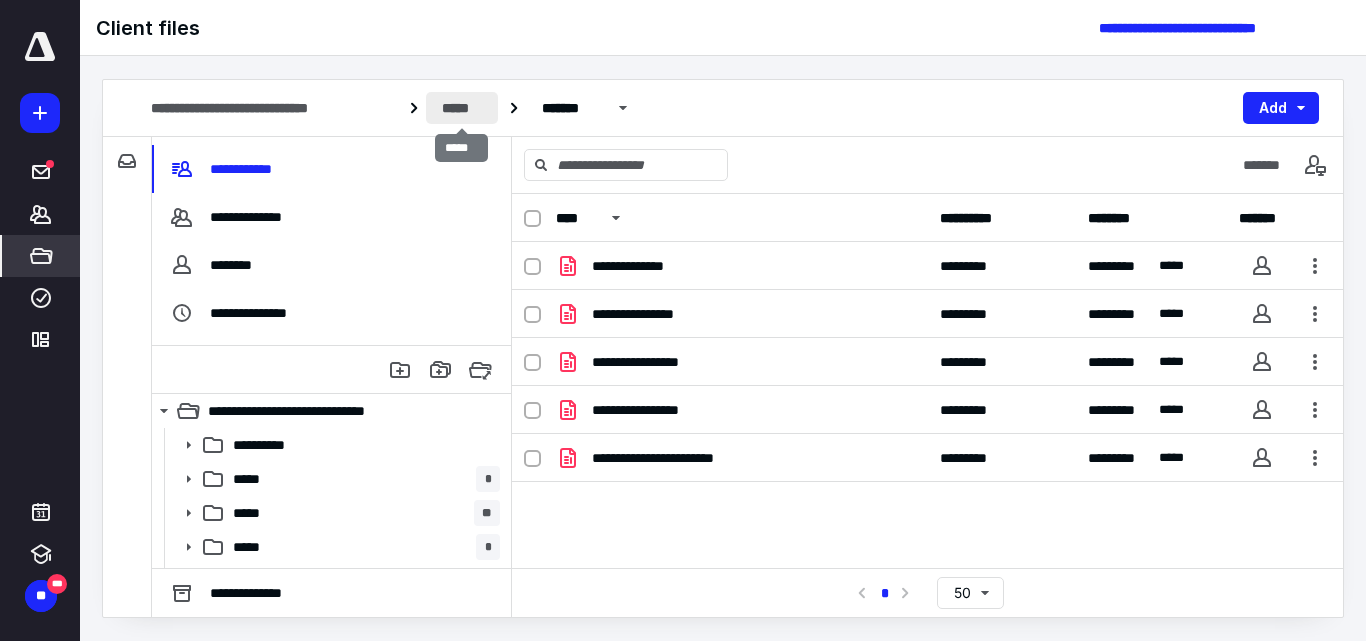click on "*****" at bounding box center [461, 108] 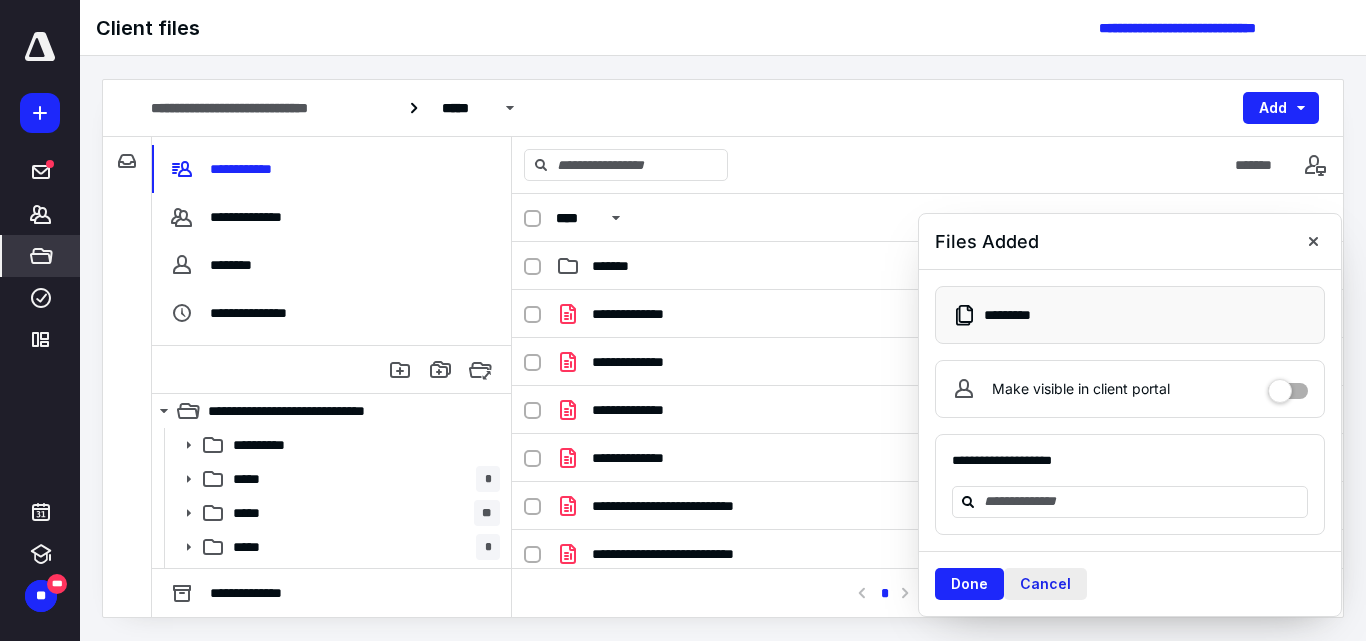 click on "Cancel" at bounding box center (1045, 584) 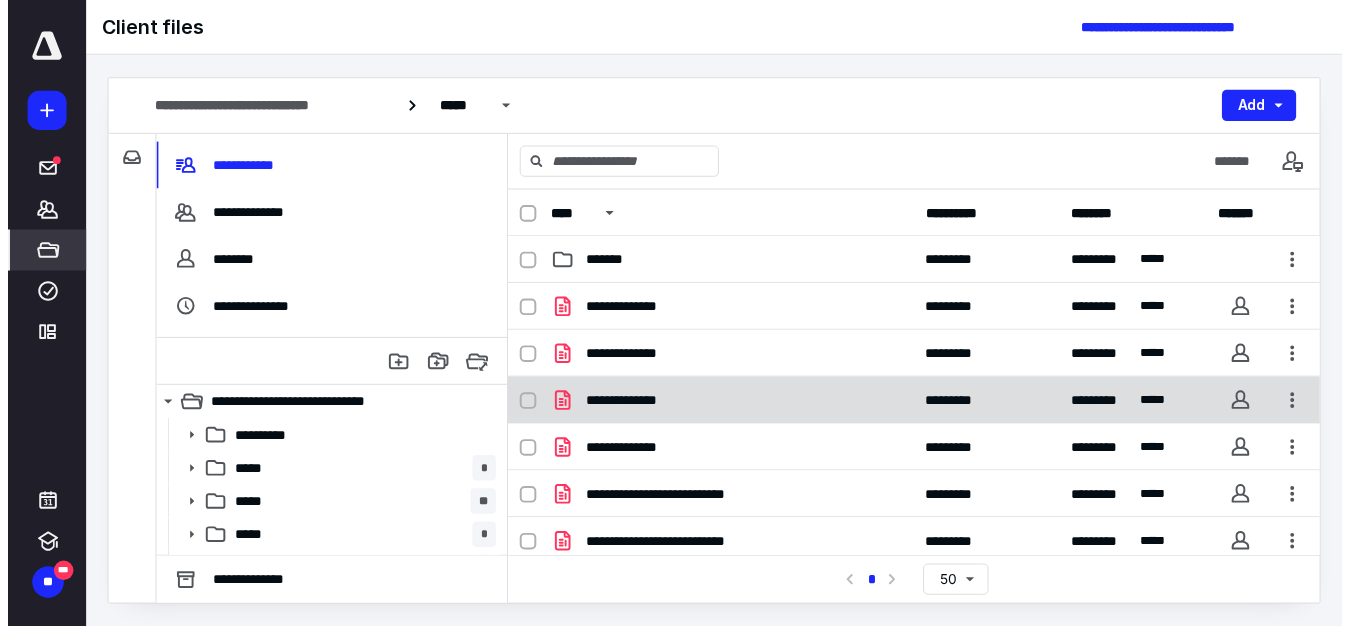 scroll, scrollTop: 106, scrollLeft: 0, axis: vertical 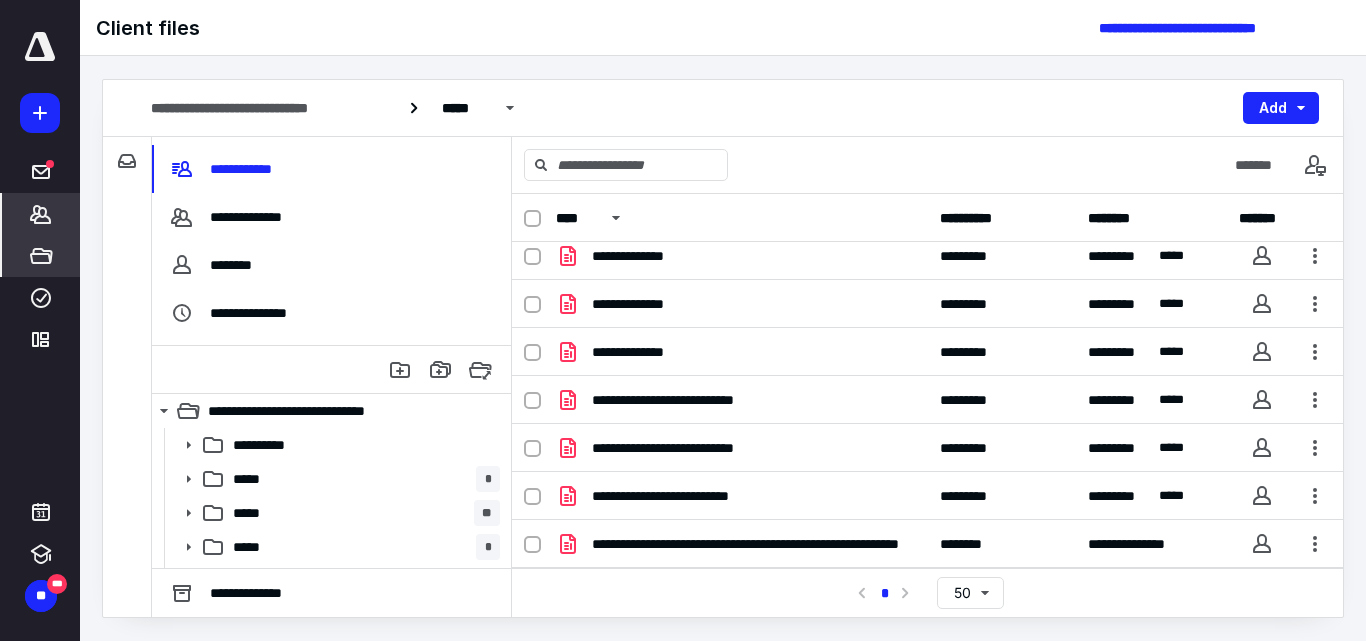 click 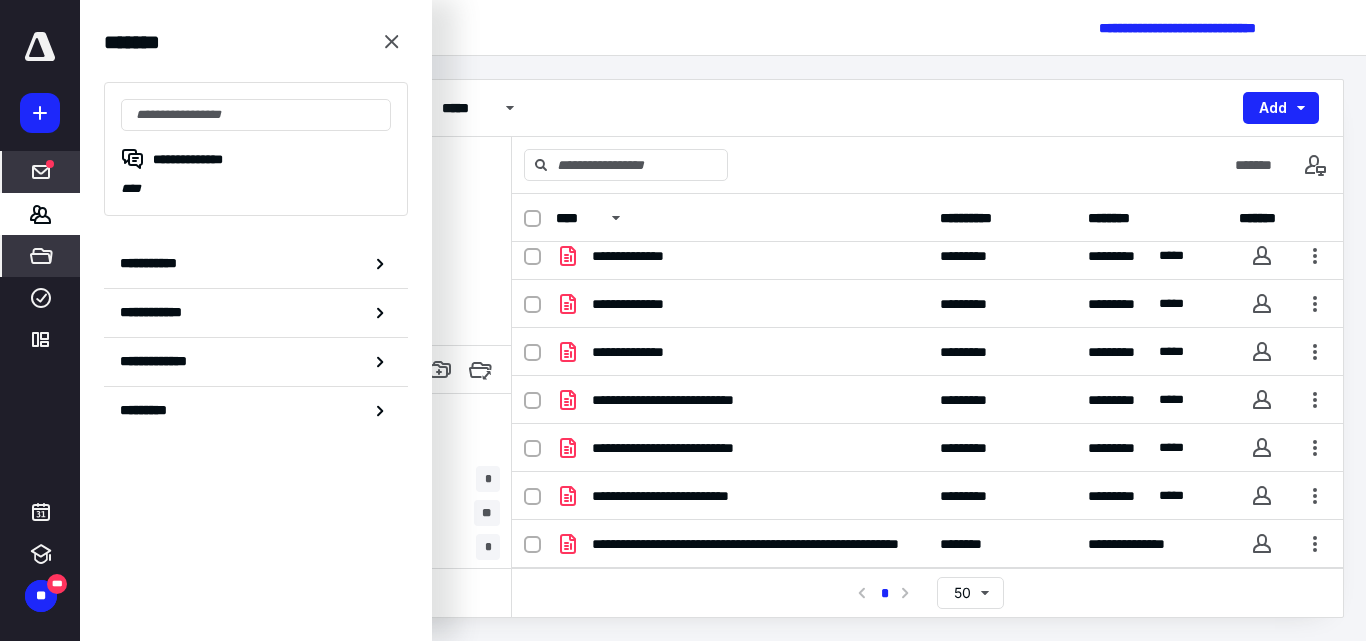 click 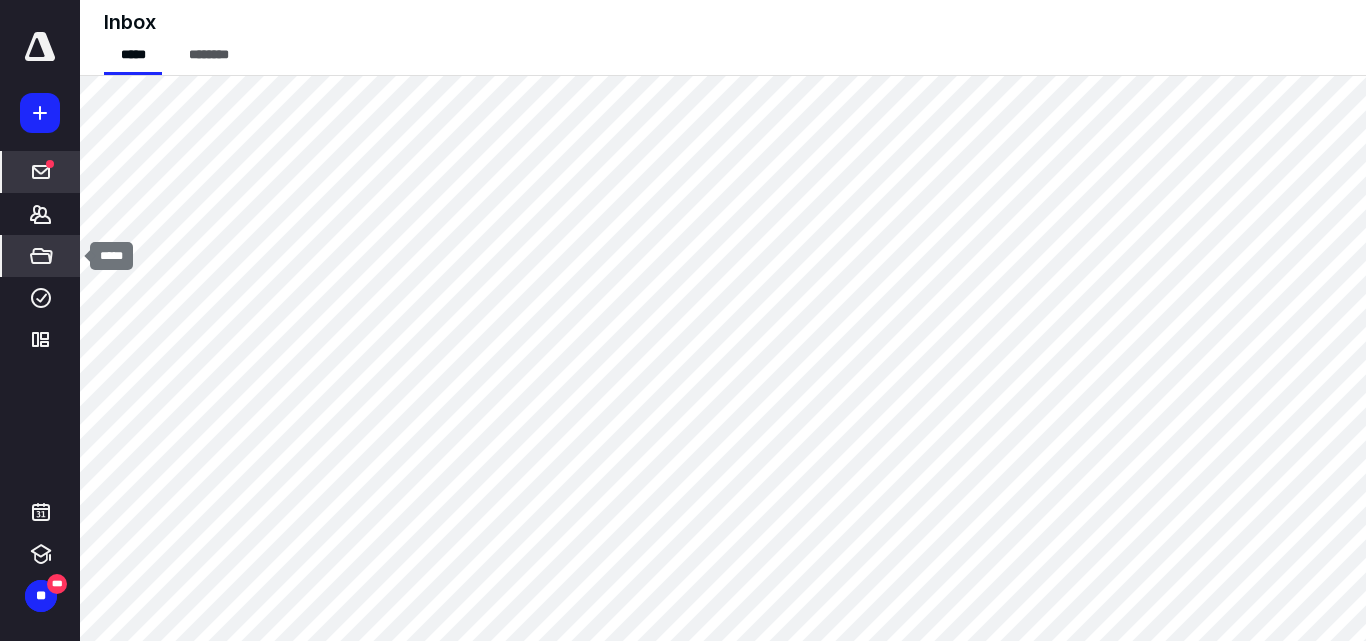 click 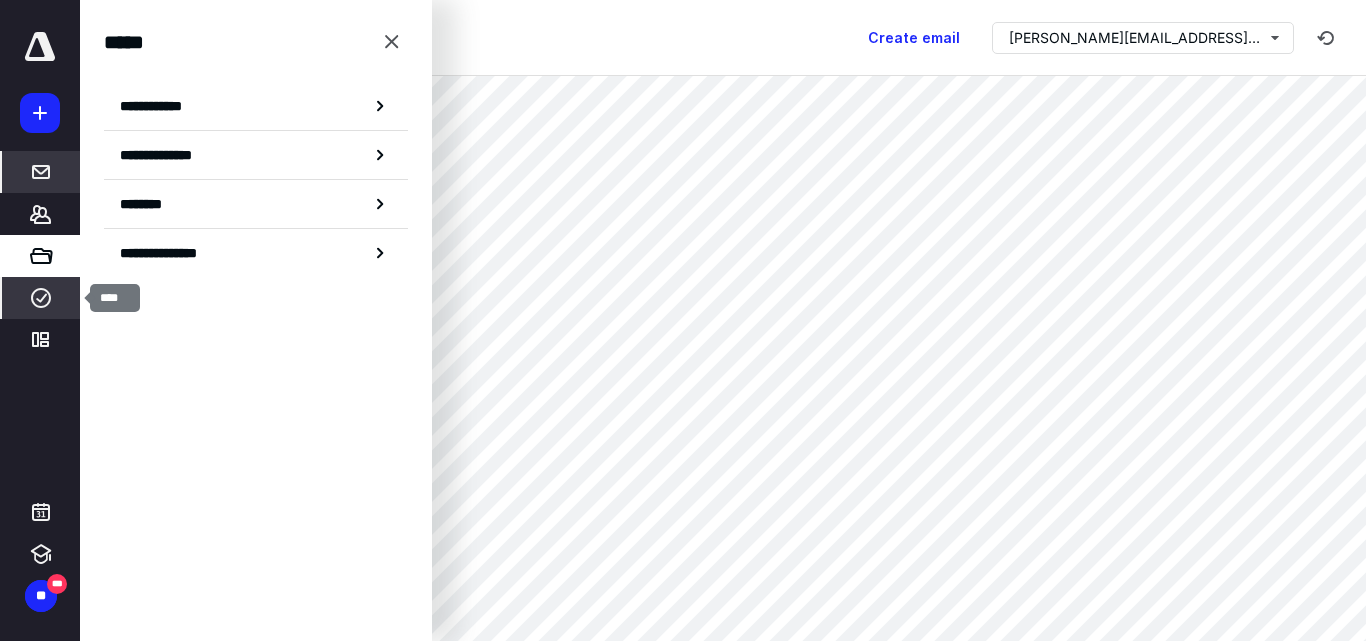 click 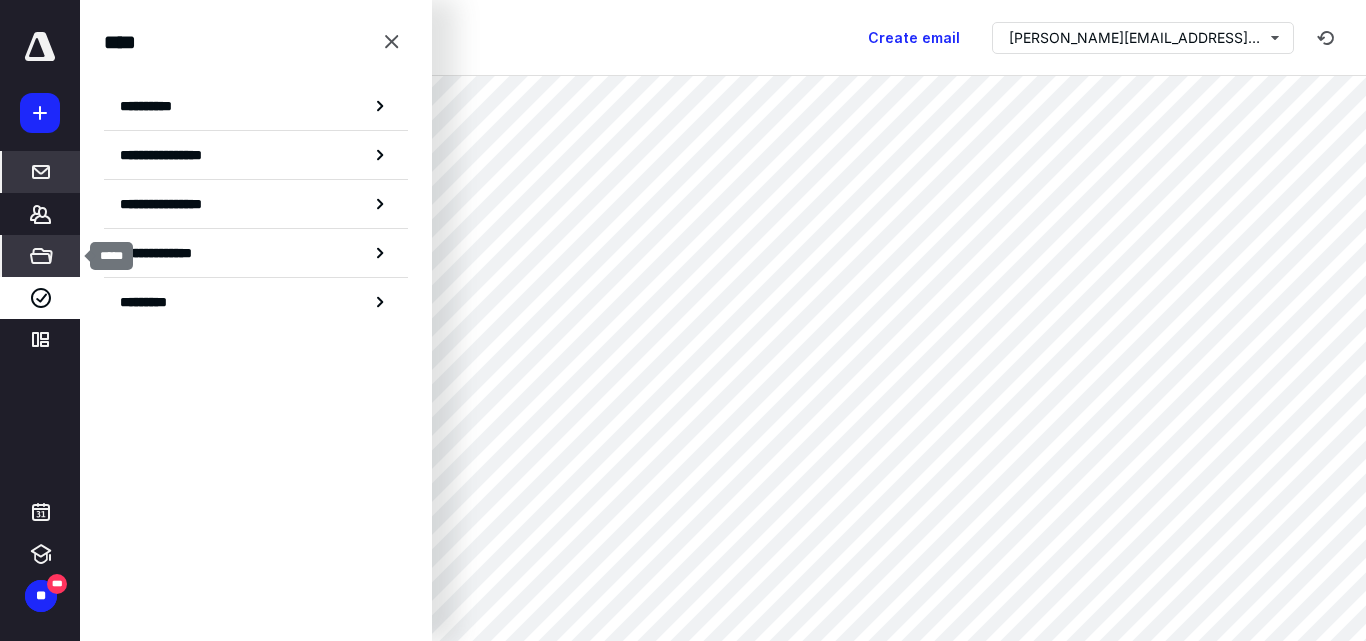 click 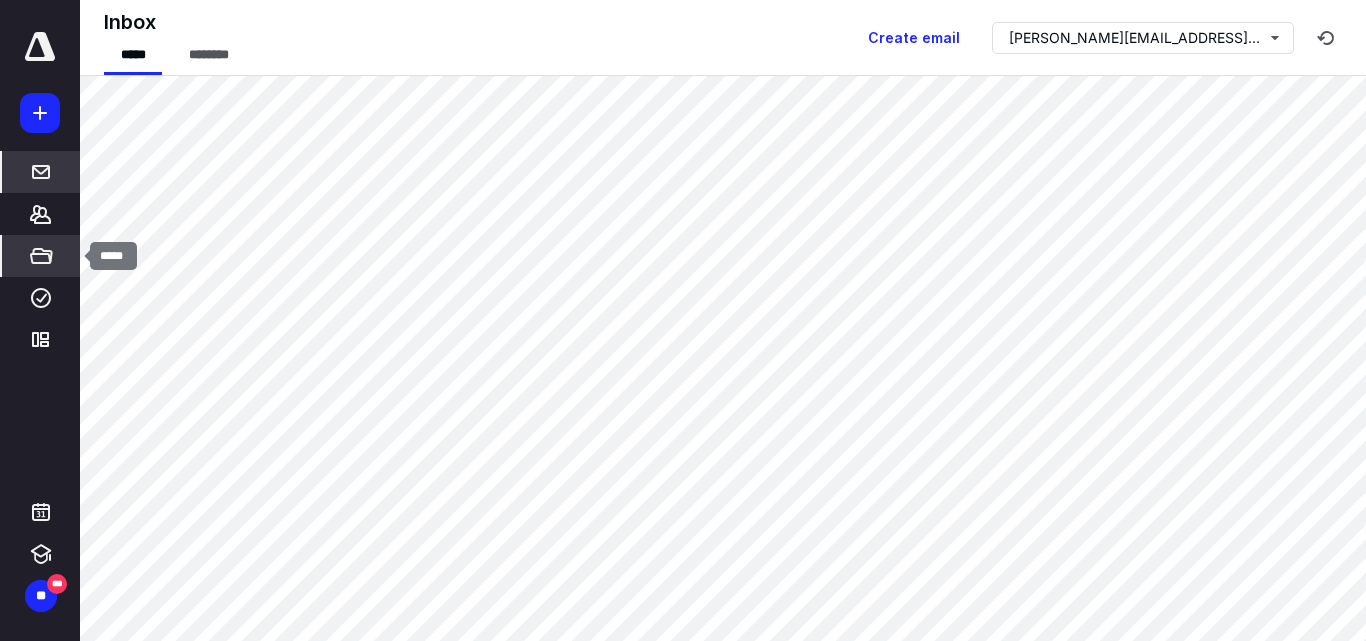 click on "*****" at bounding box center [41, 256] 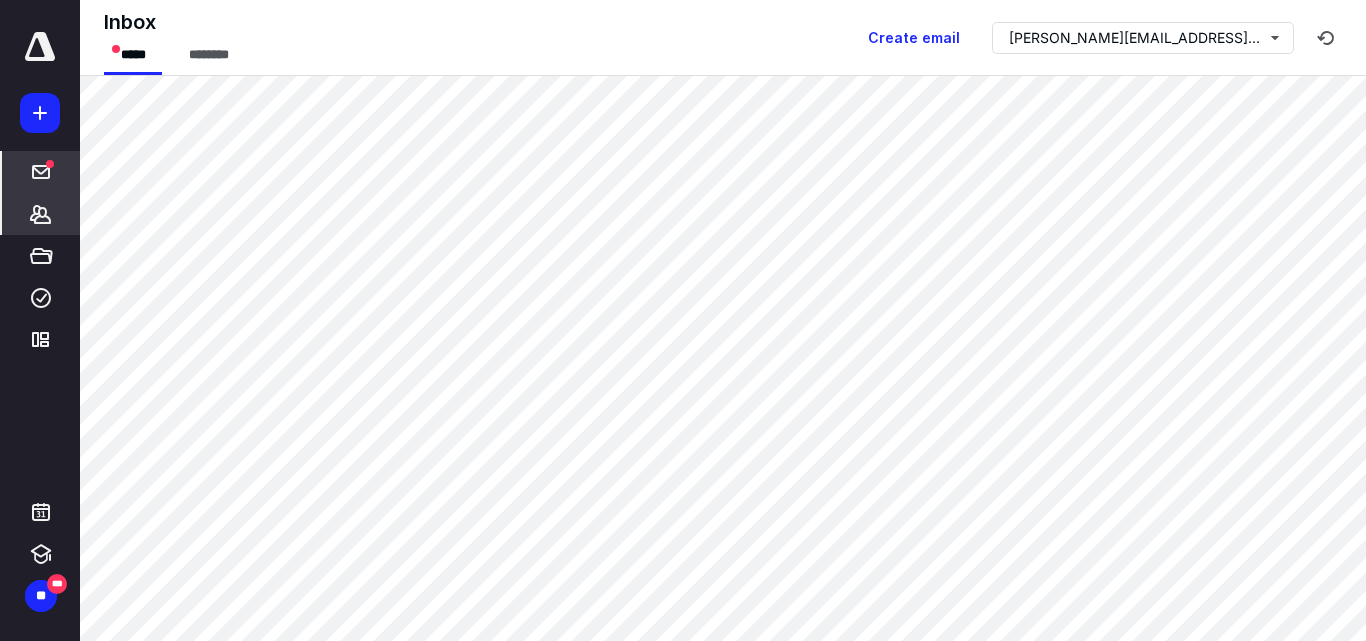 click 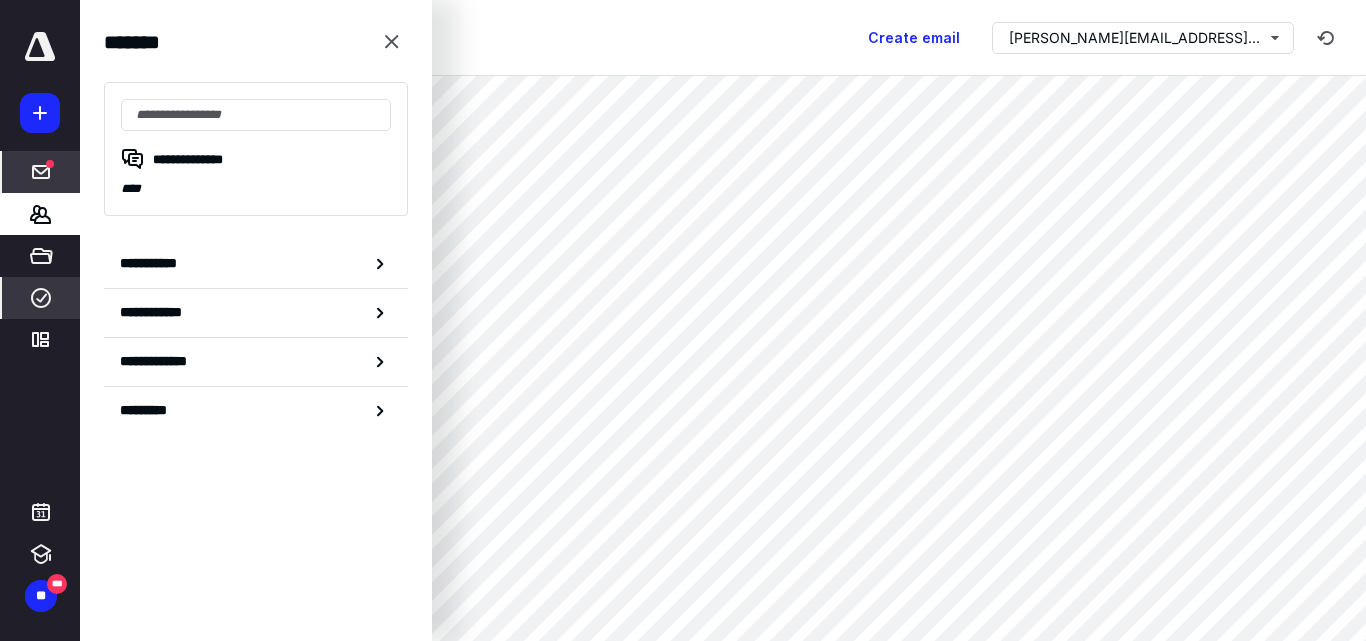 click 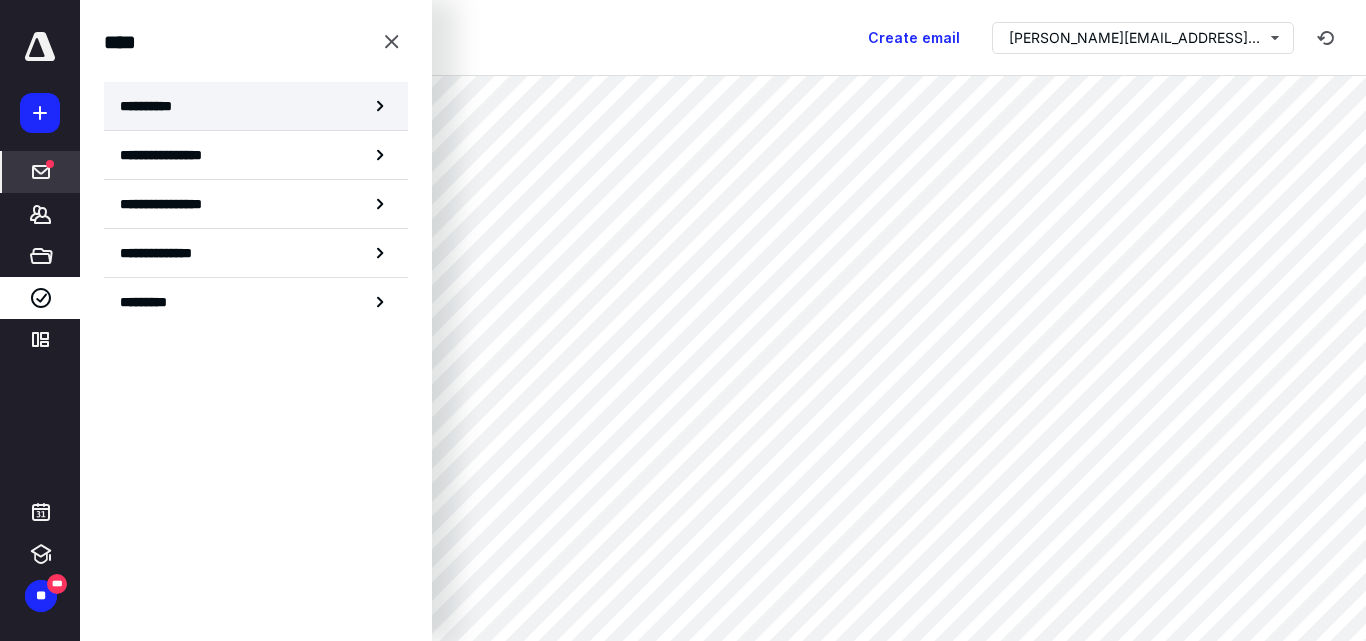 click on "**********" at bounding box center (153, 106) 